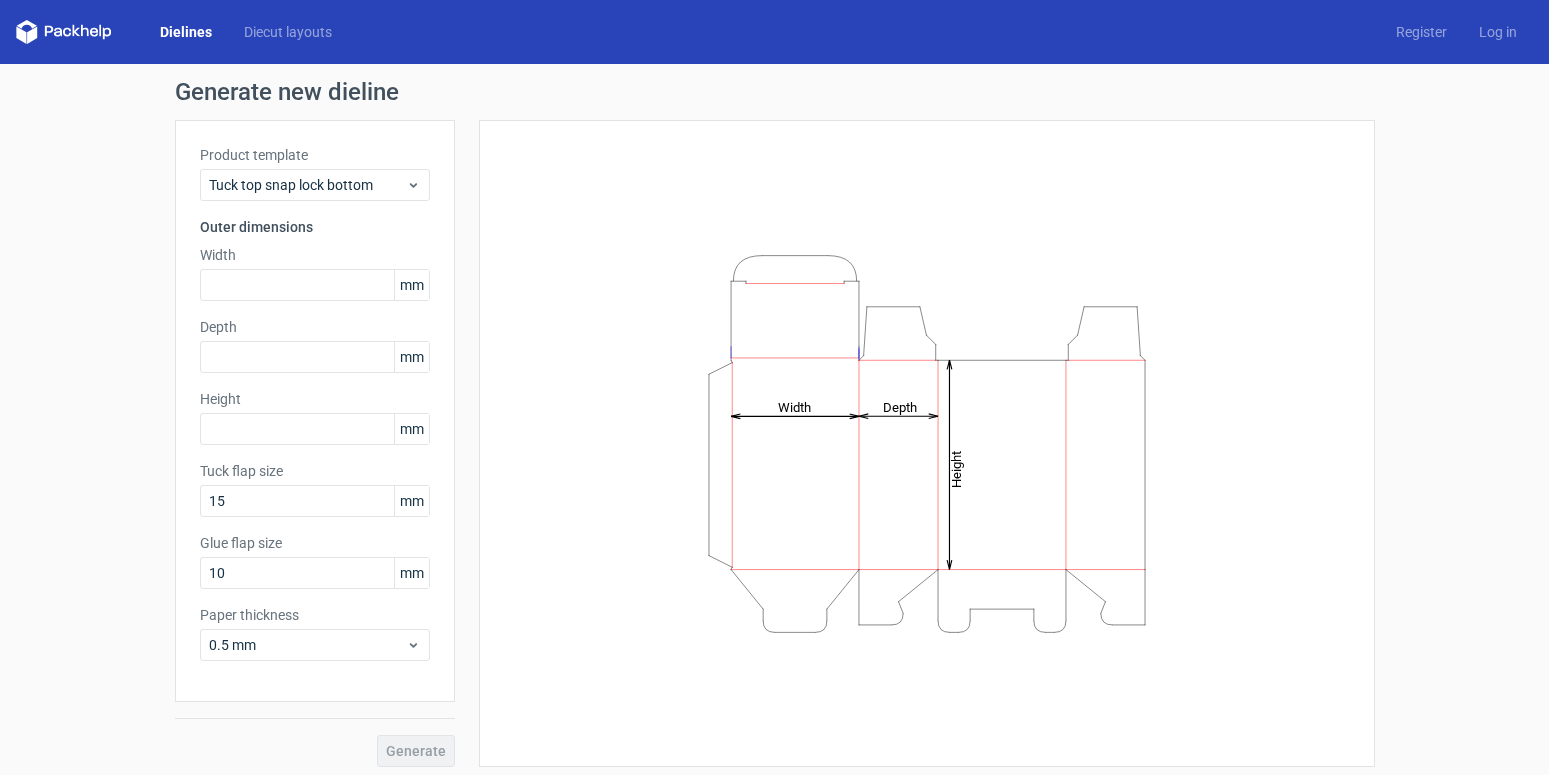scroll, scrollTop: 0, scrollLeft: 0, axis: both 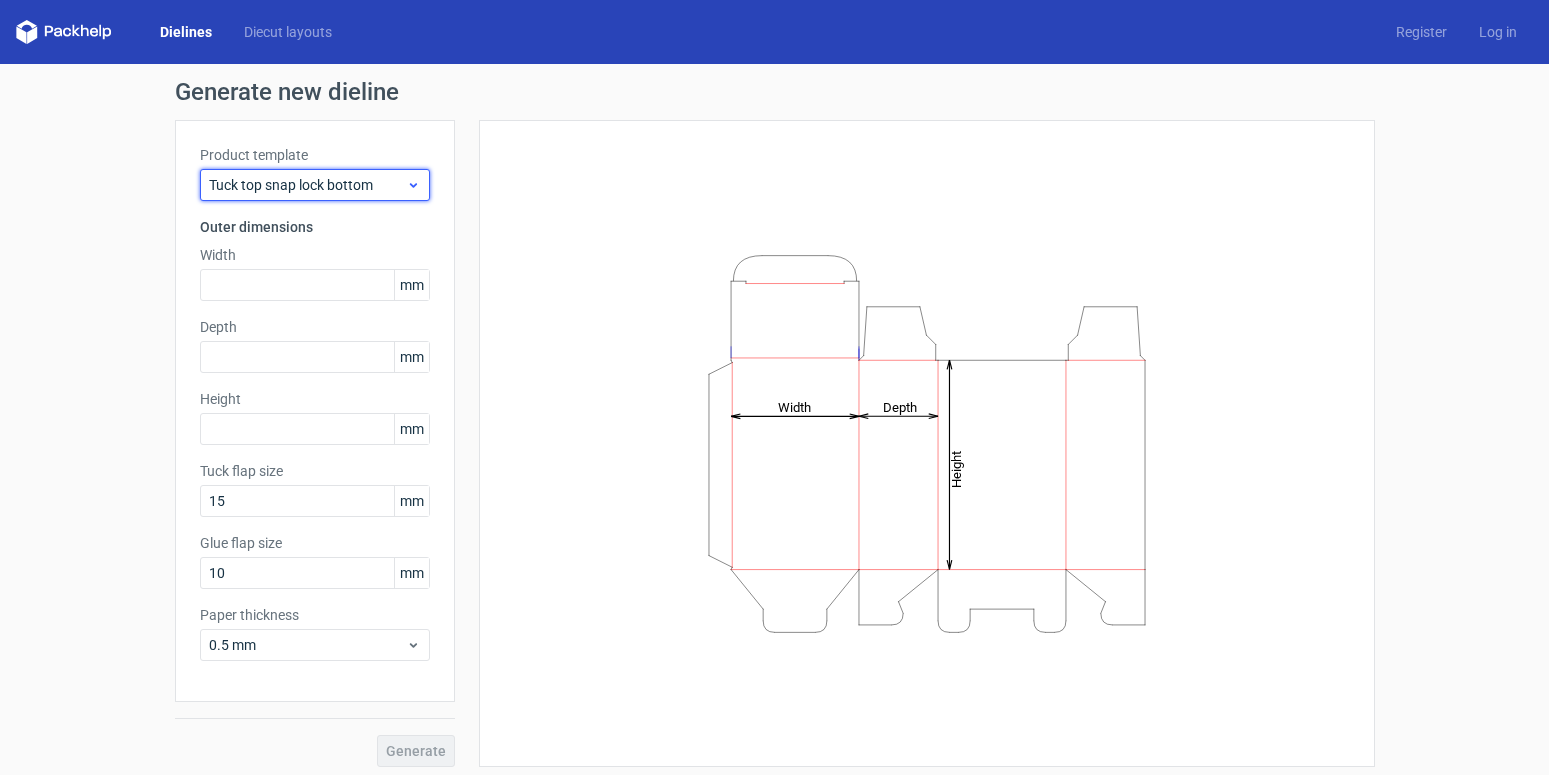 click on "Tuck top snap lock bottom" at bounding box center [307, 185] 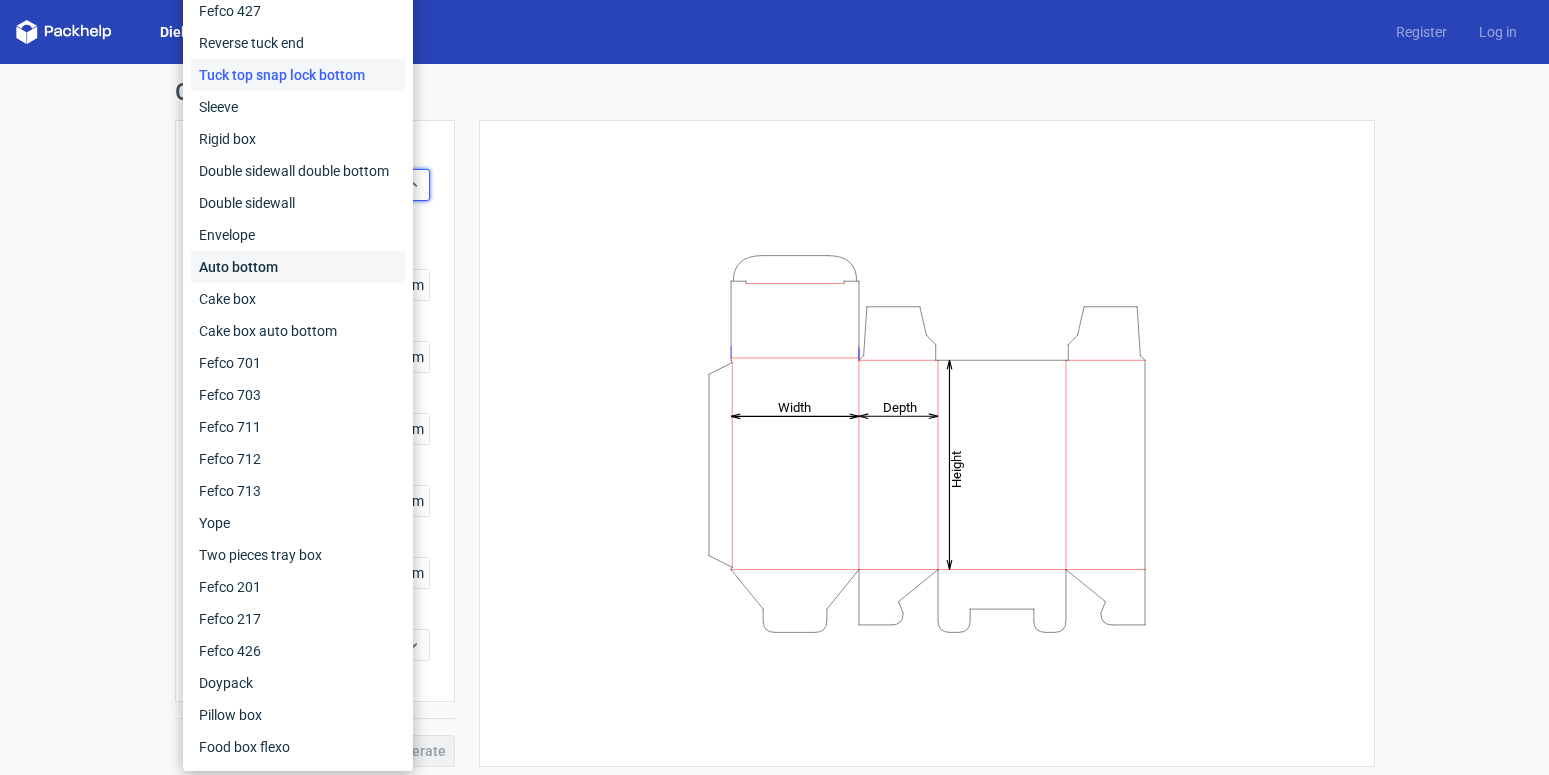 click on "Auto bottom" at bounding box center [298, 267] 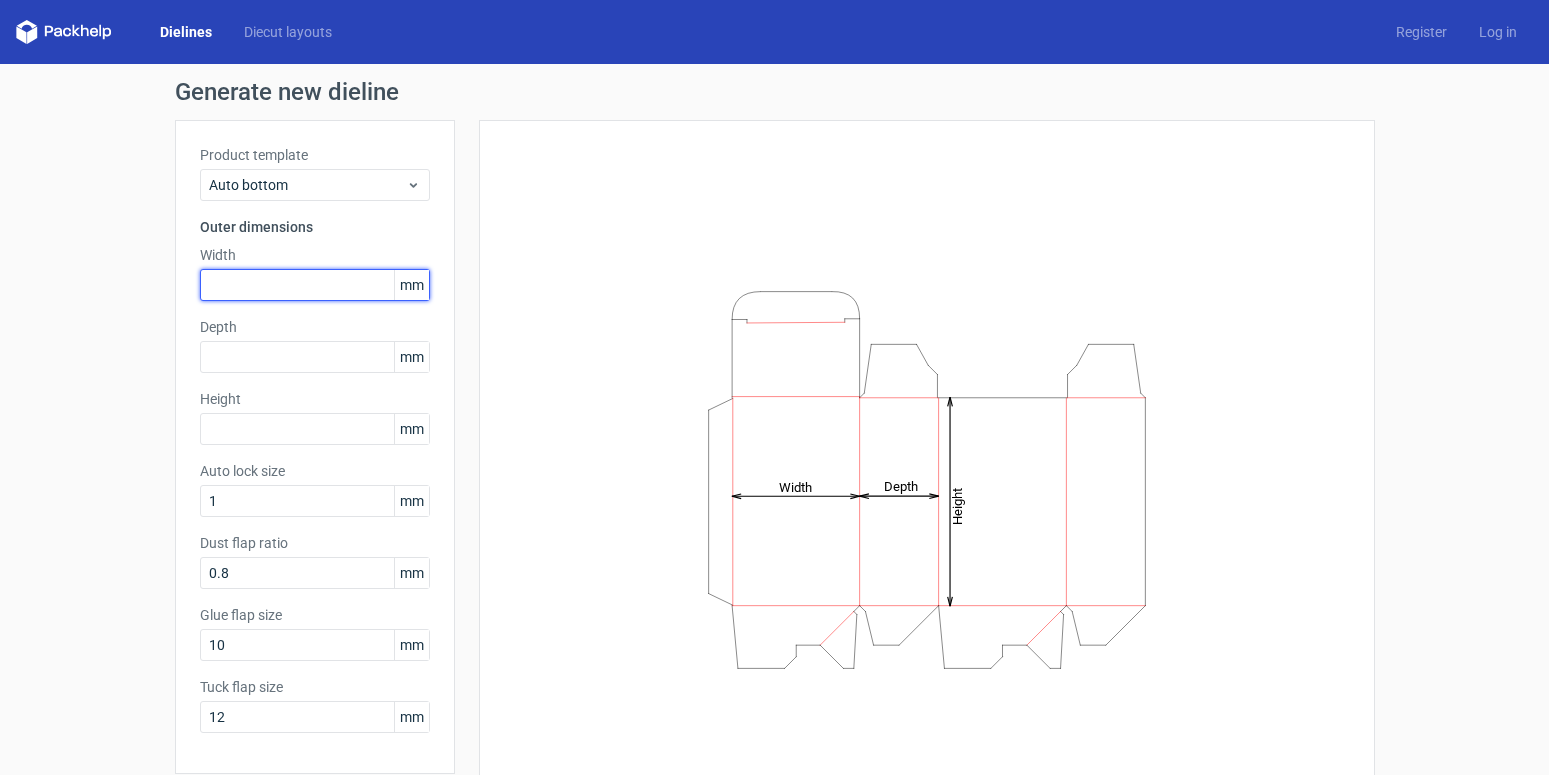 click at bounding box center [315, 285] 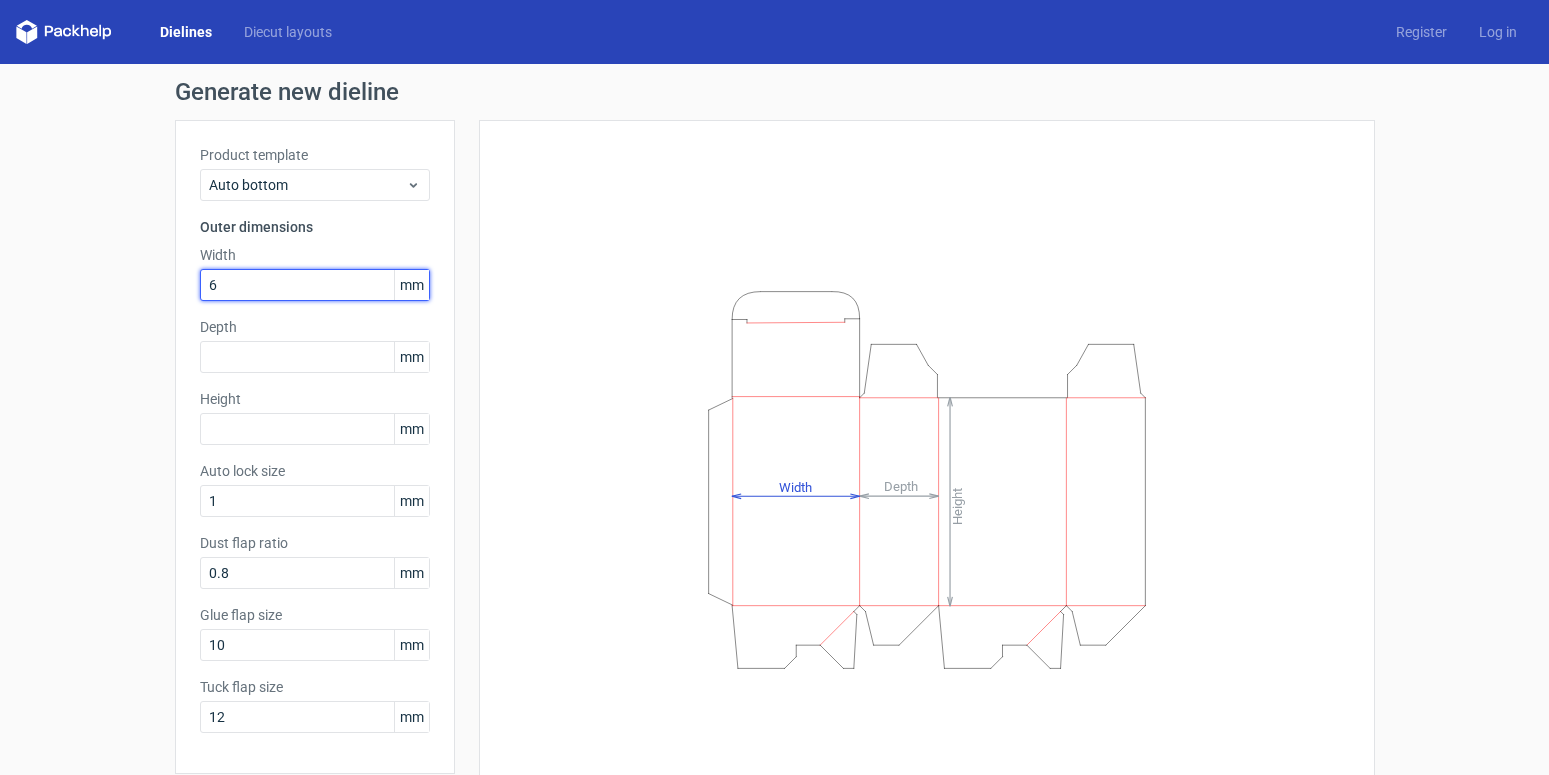 type on "60" 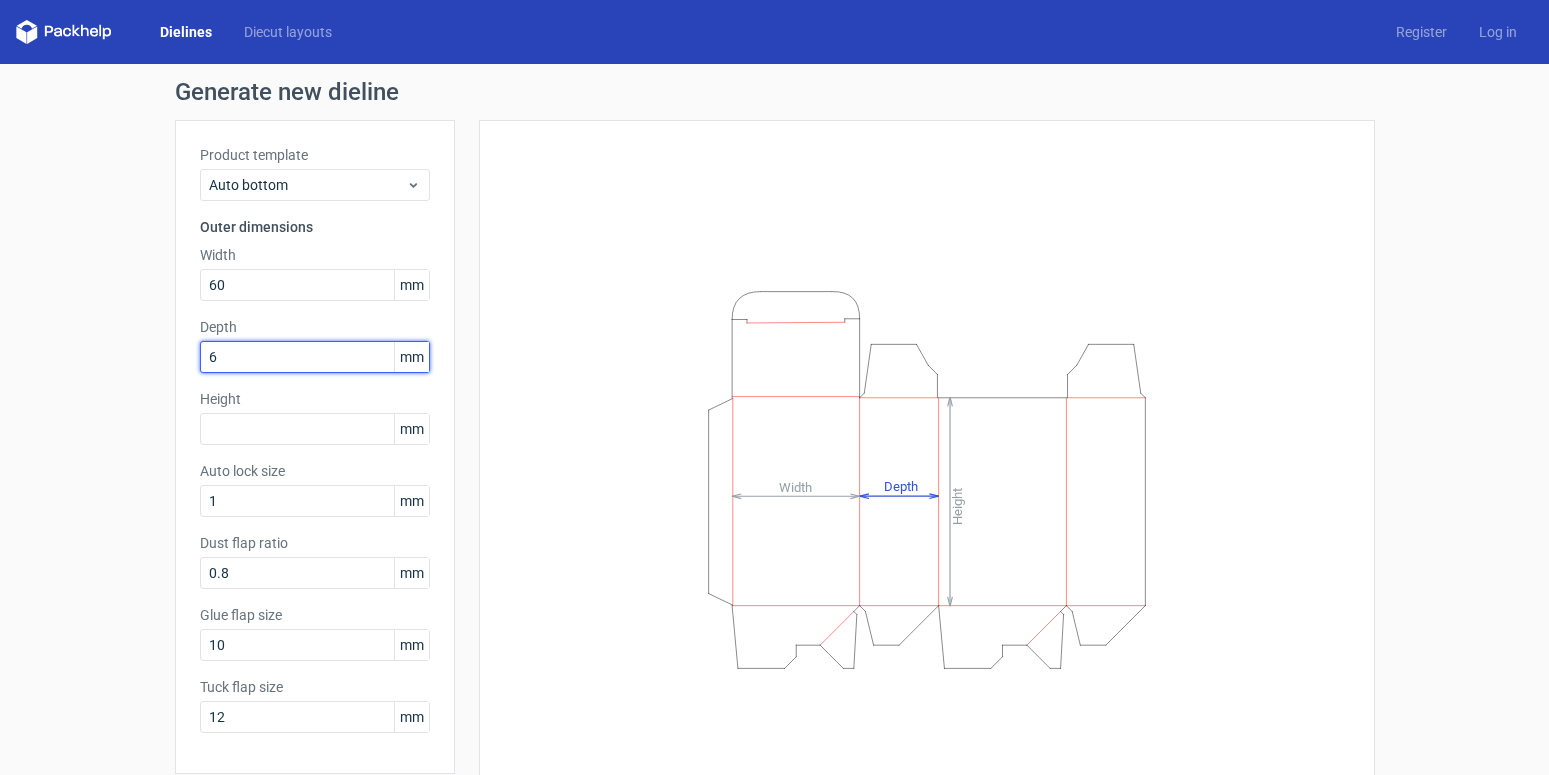type on "60" 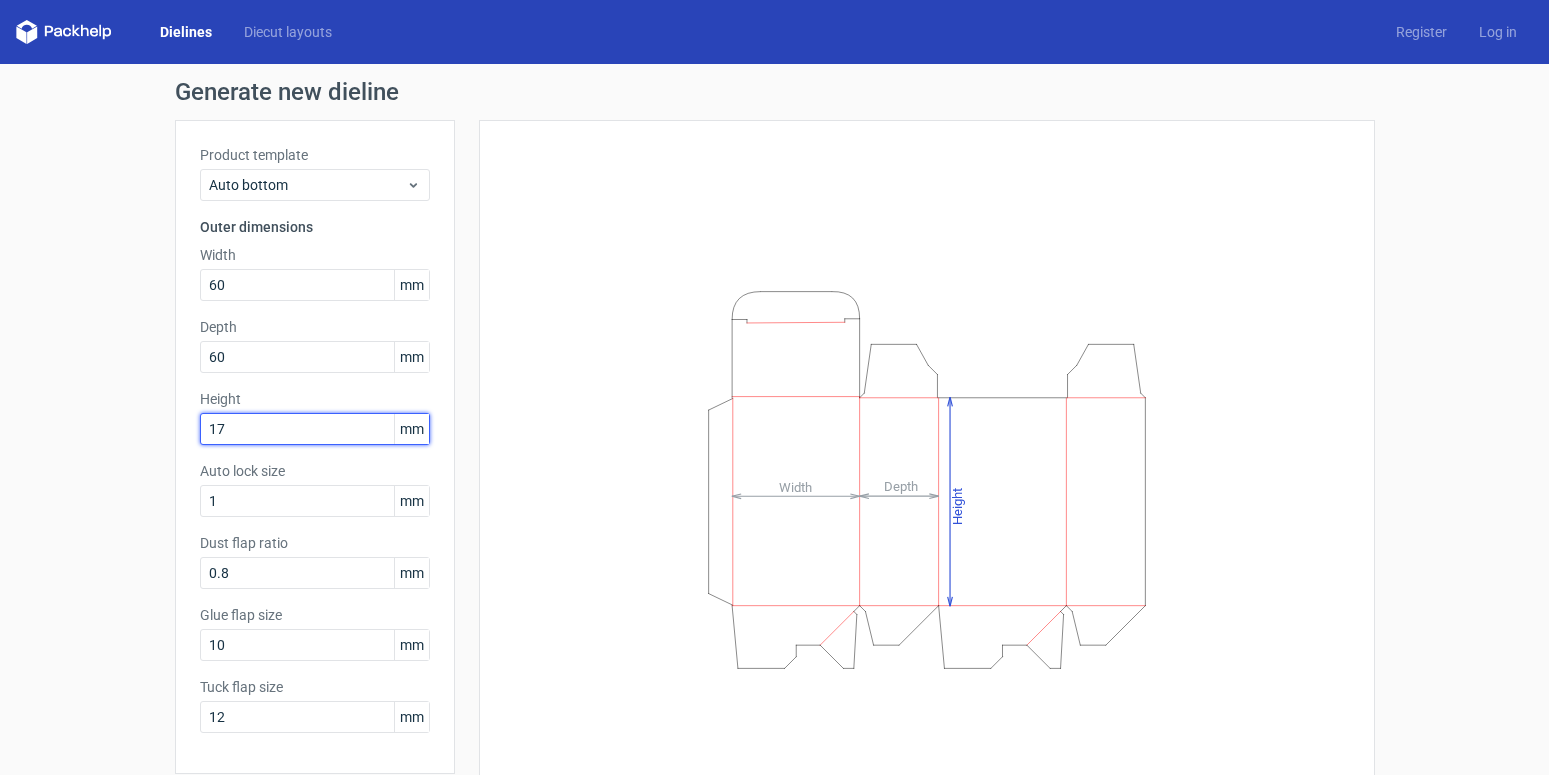 type on "175" 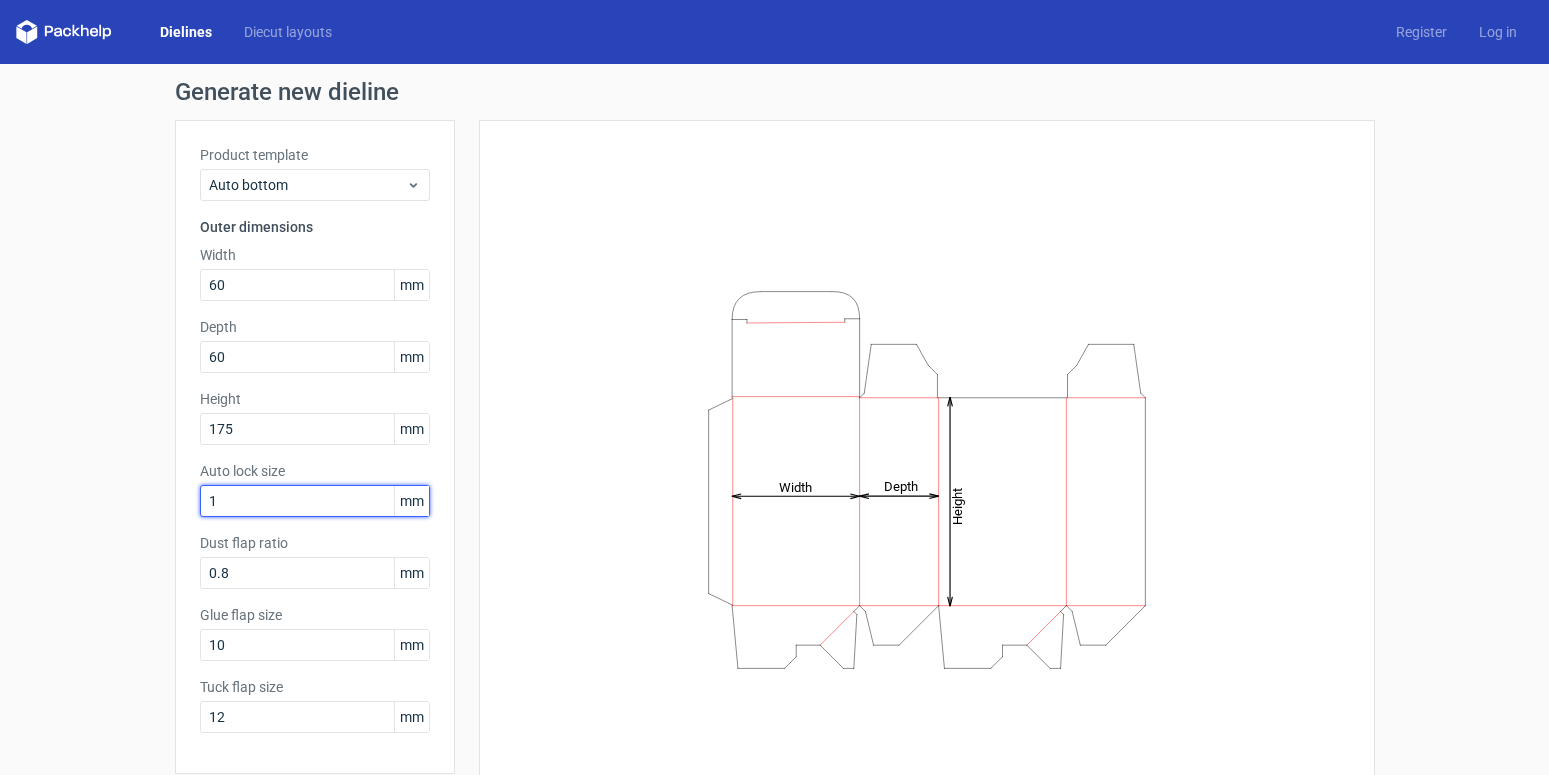 drag, startPoint x: 270, startPoint y: 507, endPoint x: 126, endPoint y: 507, distance: 144 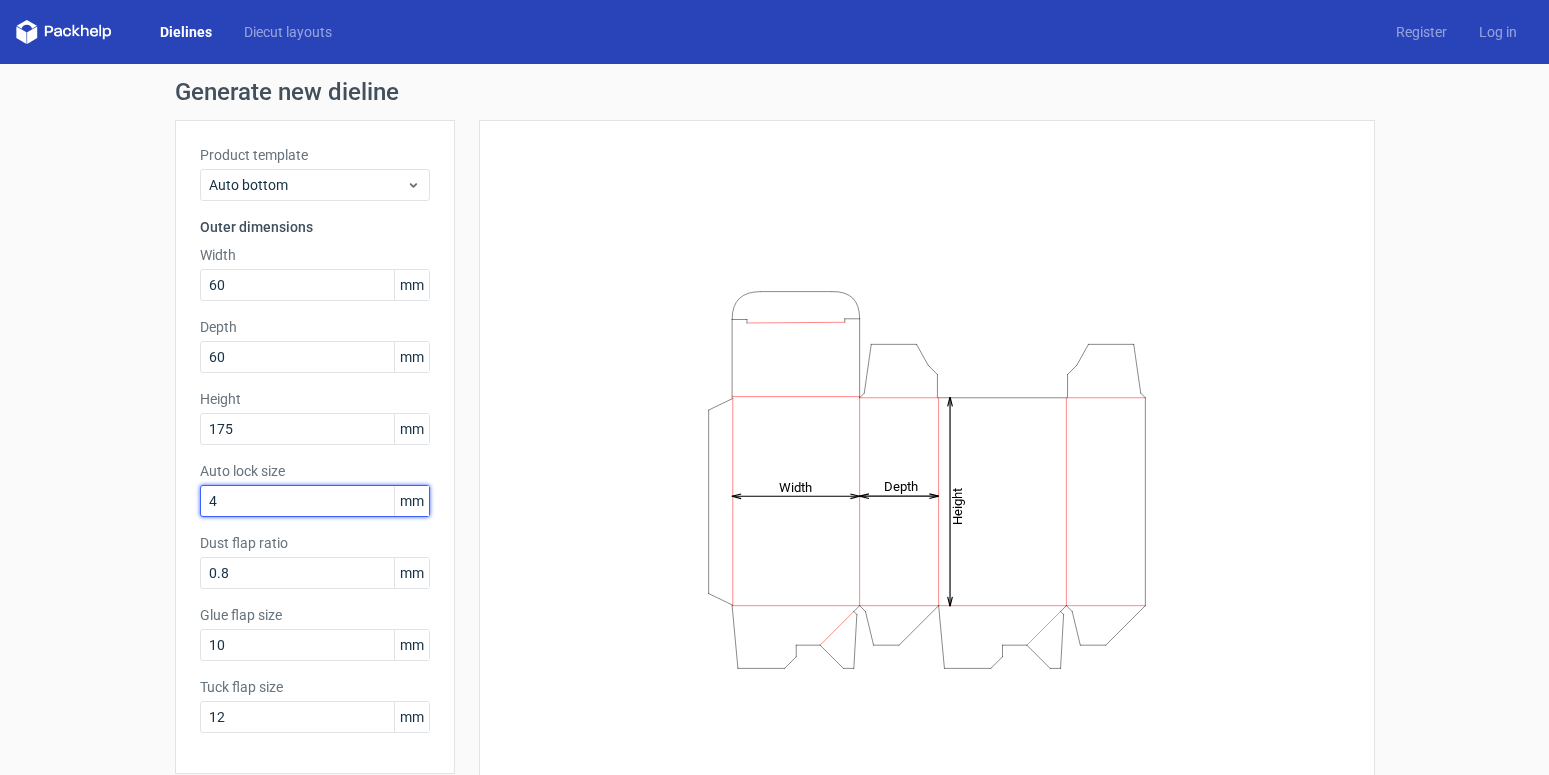 type on "42" 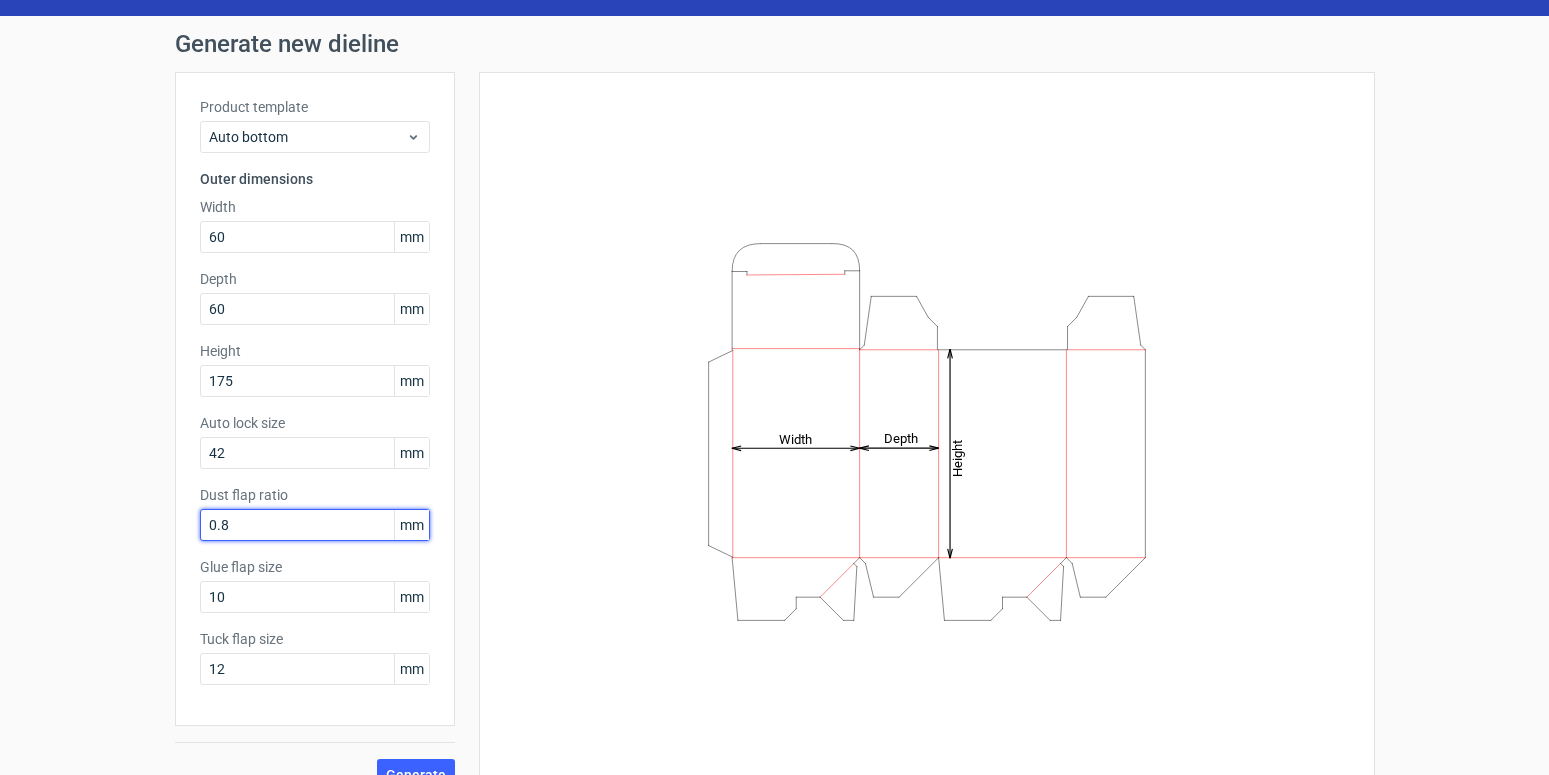 scroll, scrollTop: 80, scrollLeft: 0, axis: vertical 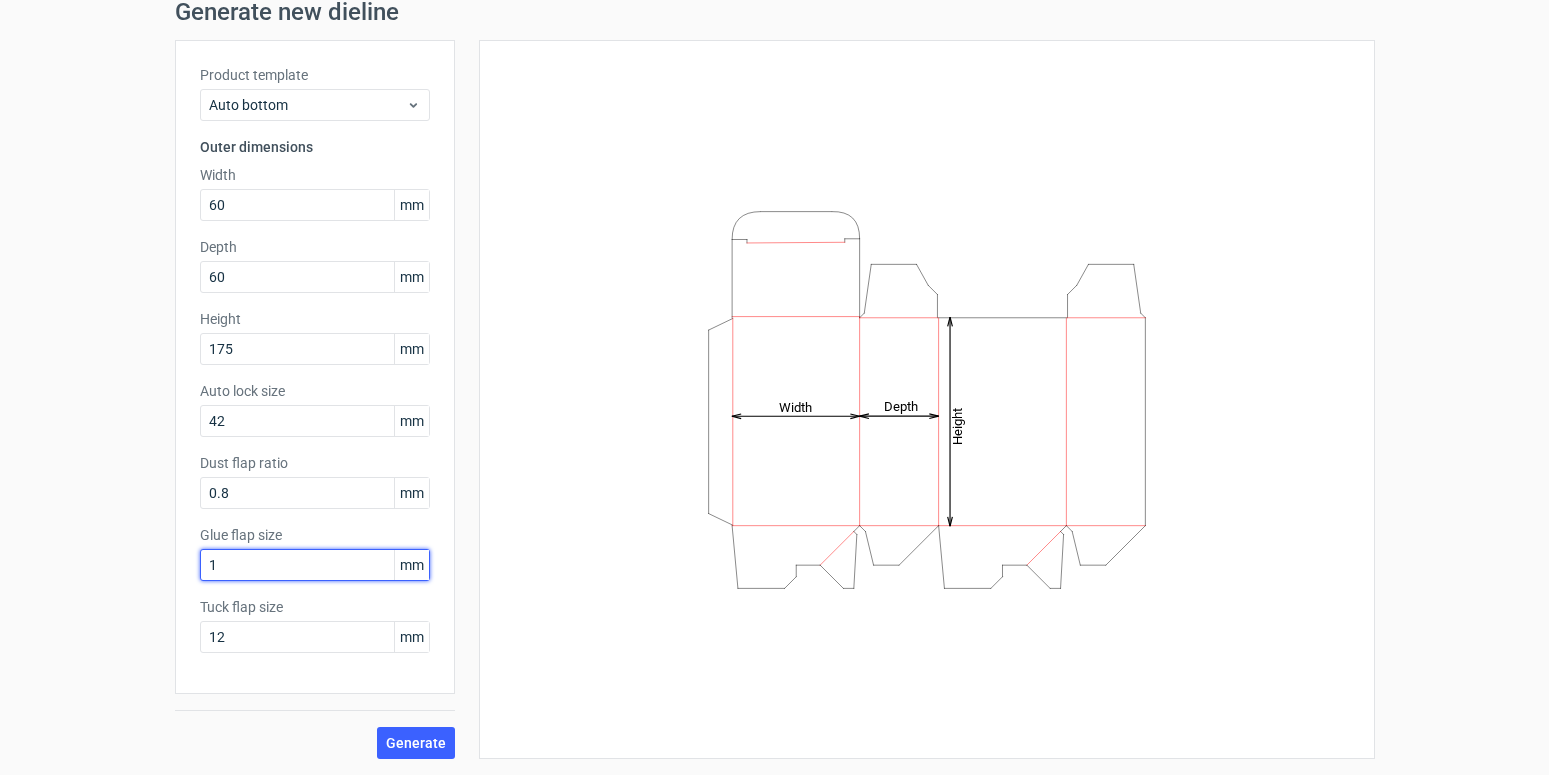 type on "15" 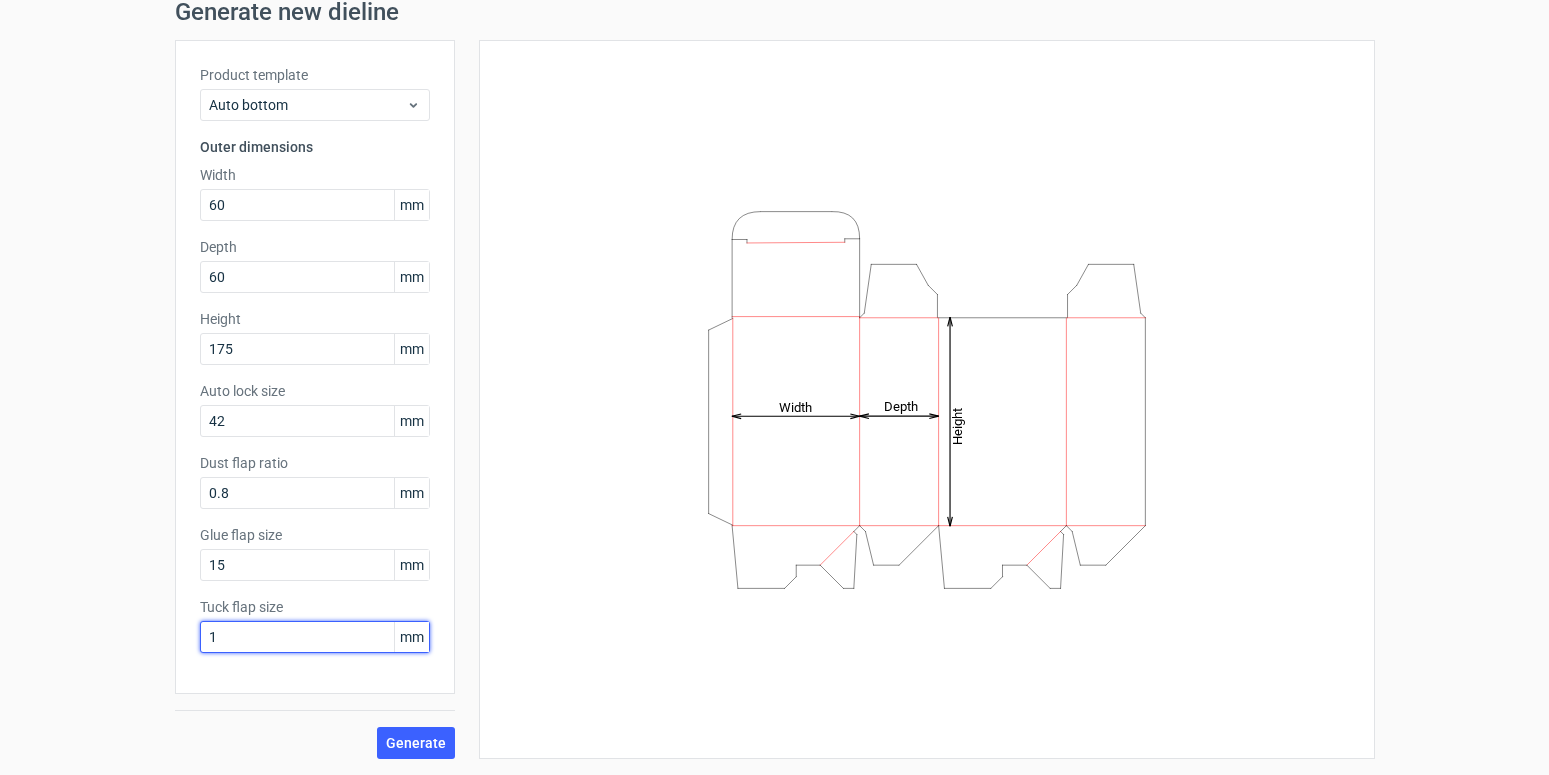 type on "15" 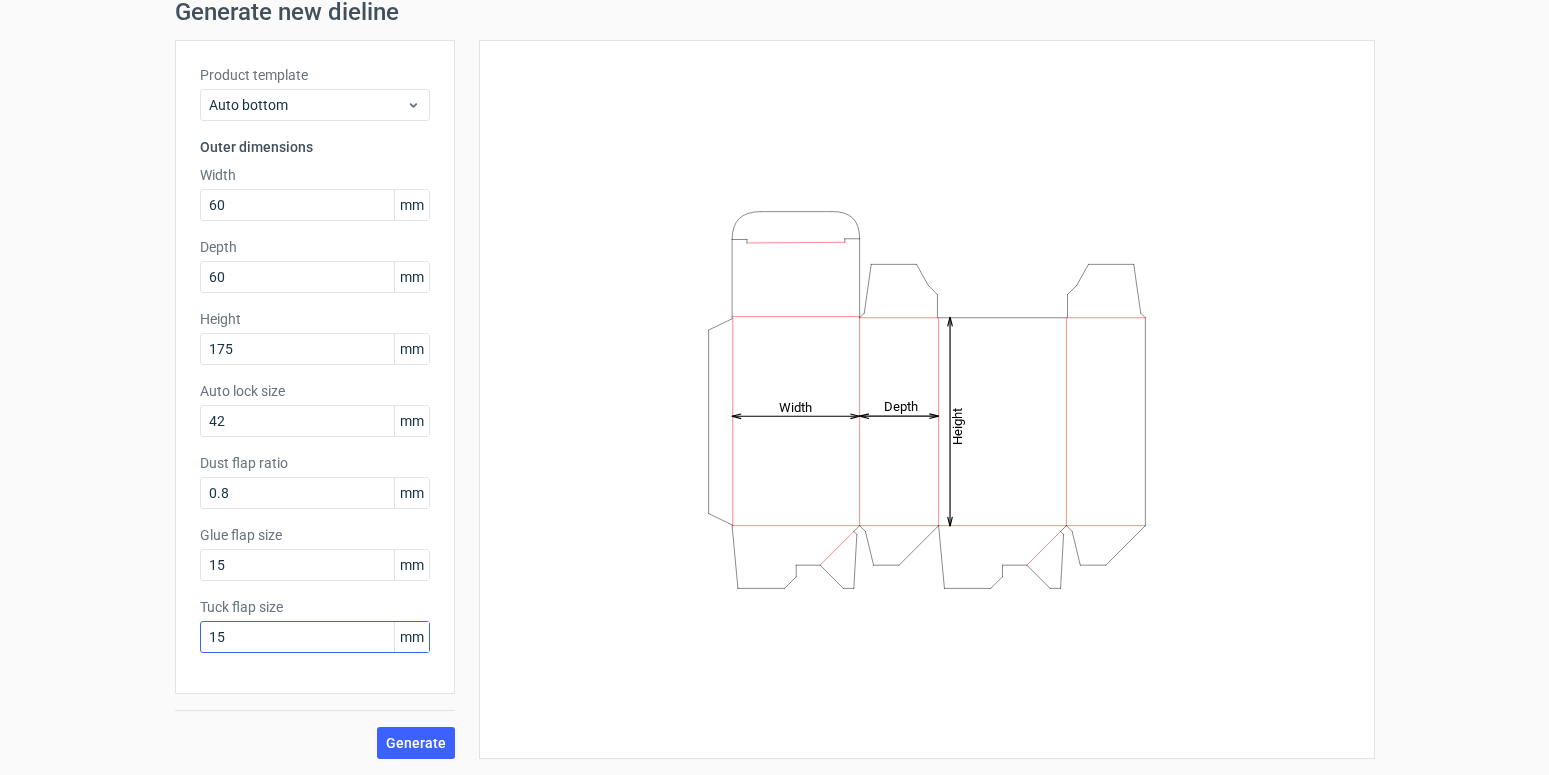 type 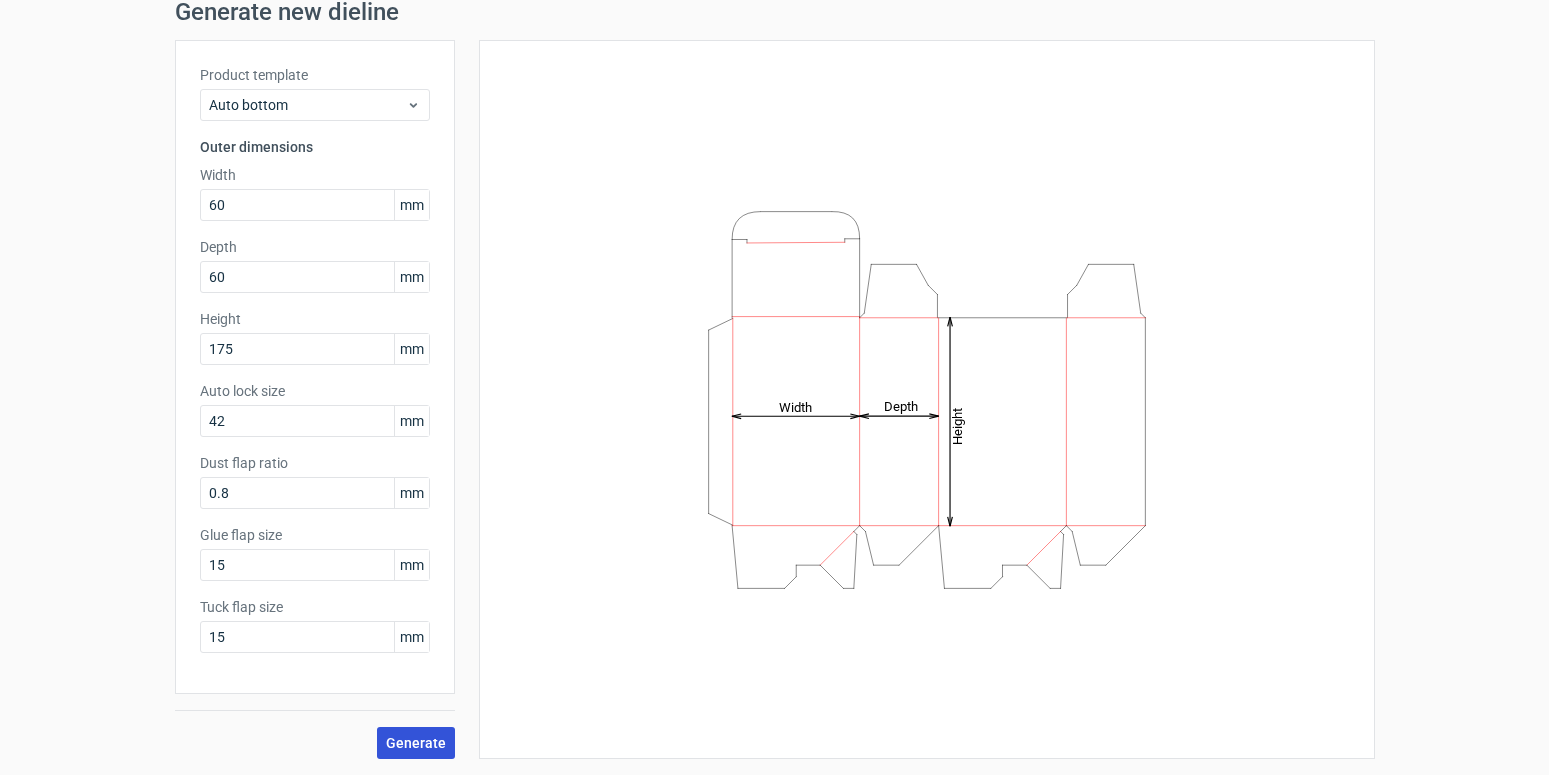 click on "Generate" at bounding box center (416, 743) 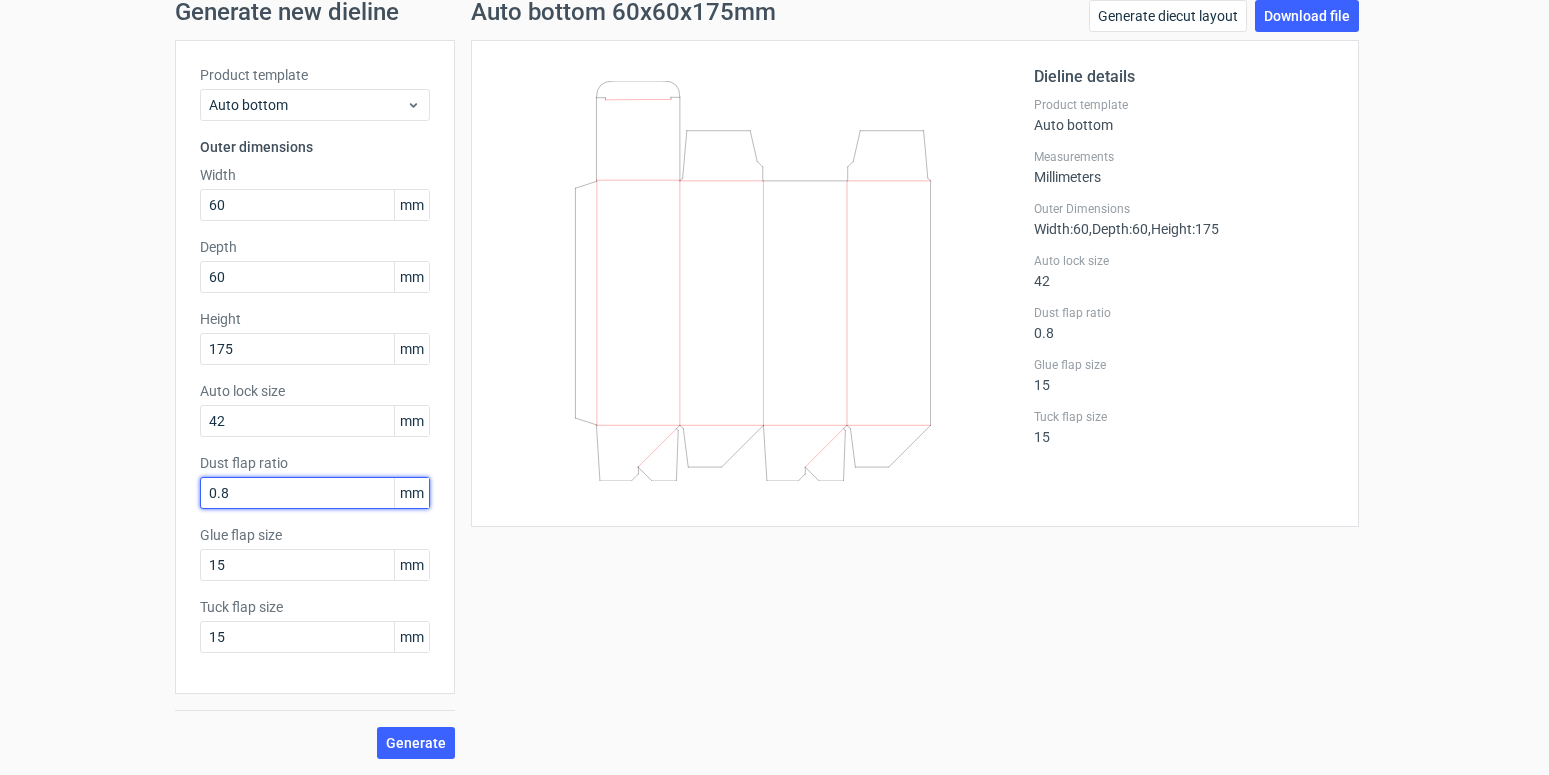 drag, startPoint x: 235, startPoint y: 489, endPoint x: 122, endPoint y: 478, distance: 113.534134 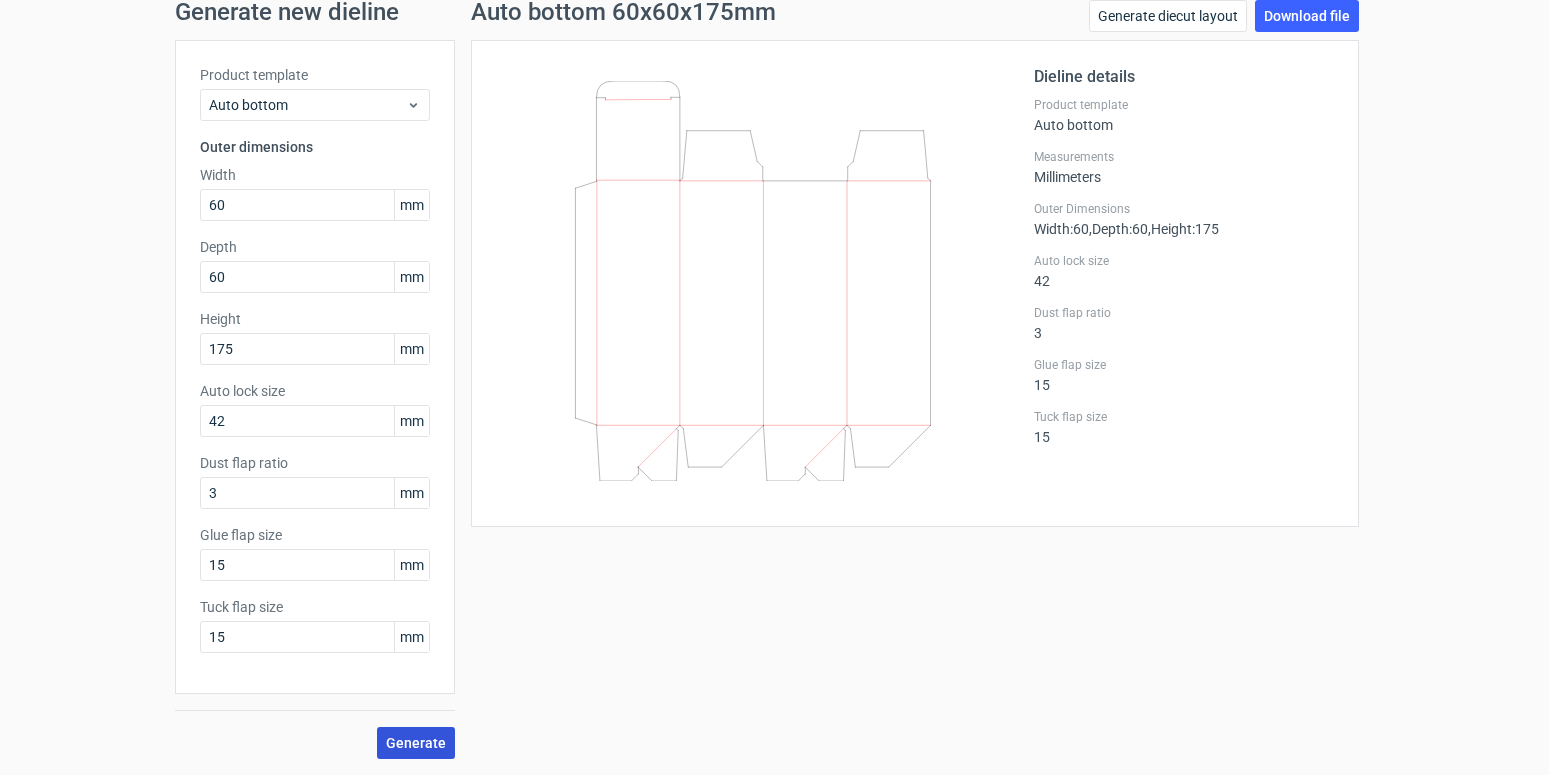 click on "Generate" at bounding box center [416, 743] 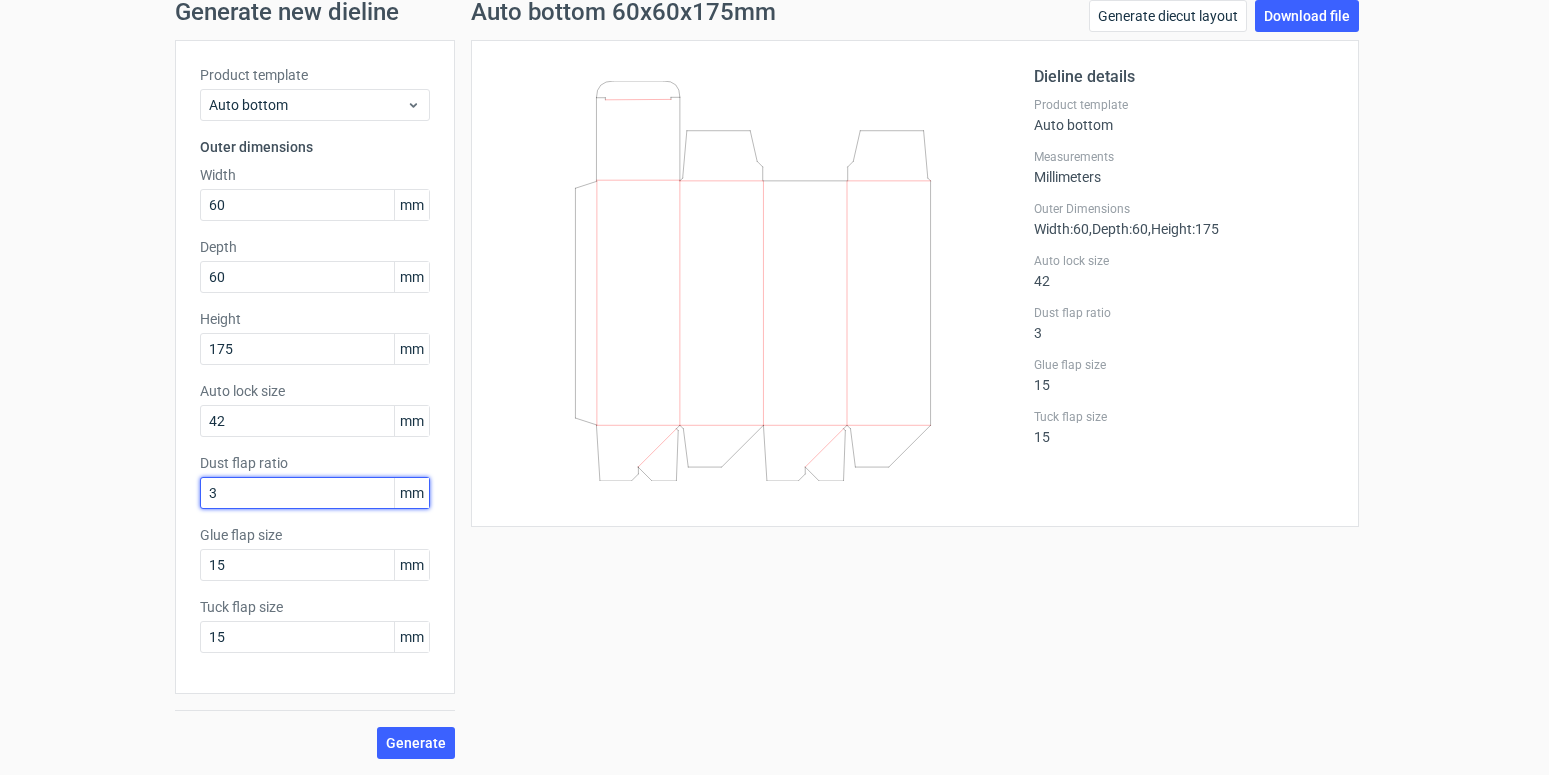 drag, startPoint x: 218, startPoint y: 495, endPoint x: 137, endPoint y: 479, distance: 82.565125 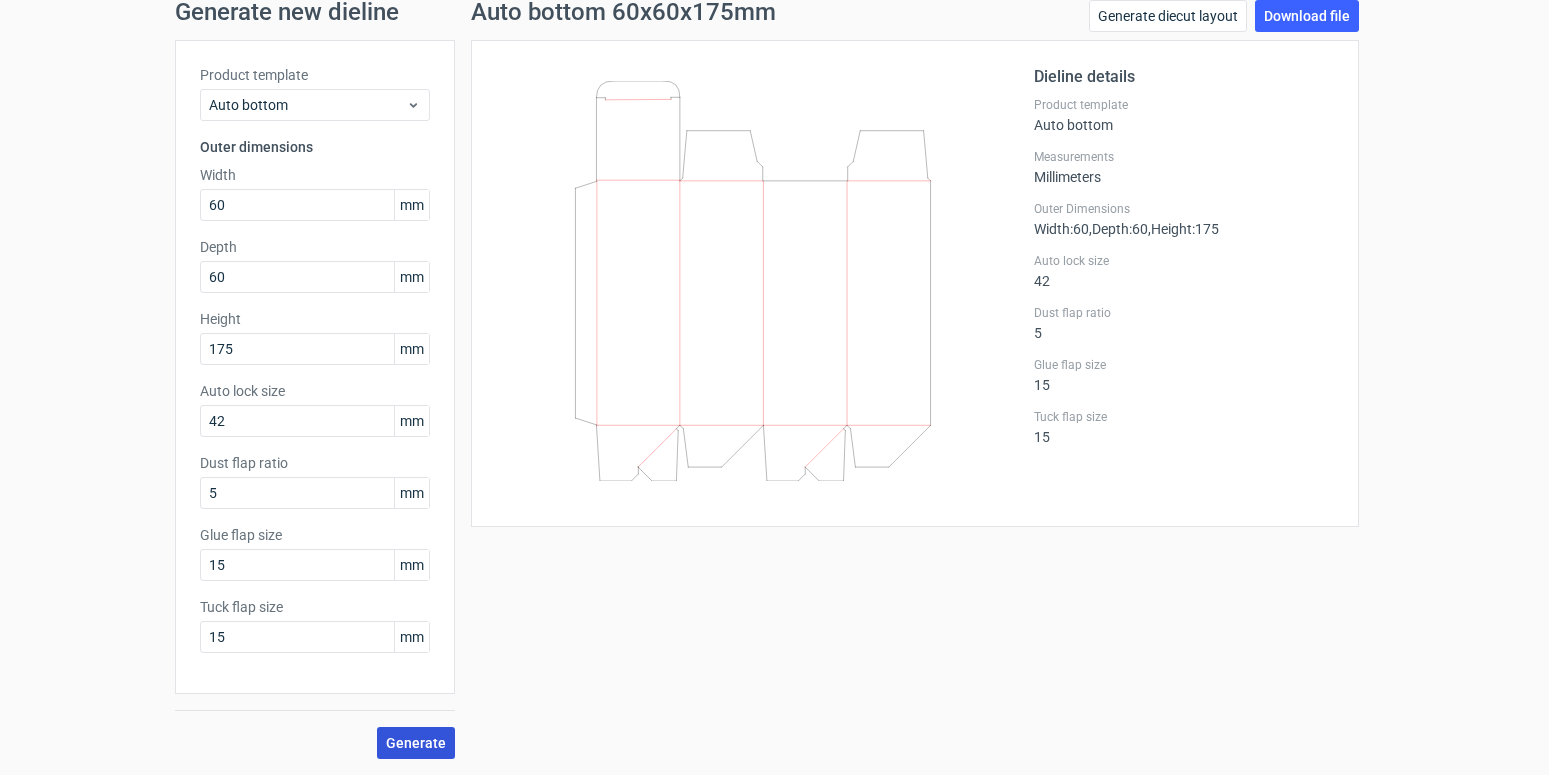 click on "Generate" at bounding box center [416, 743] 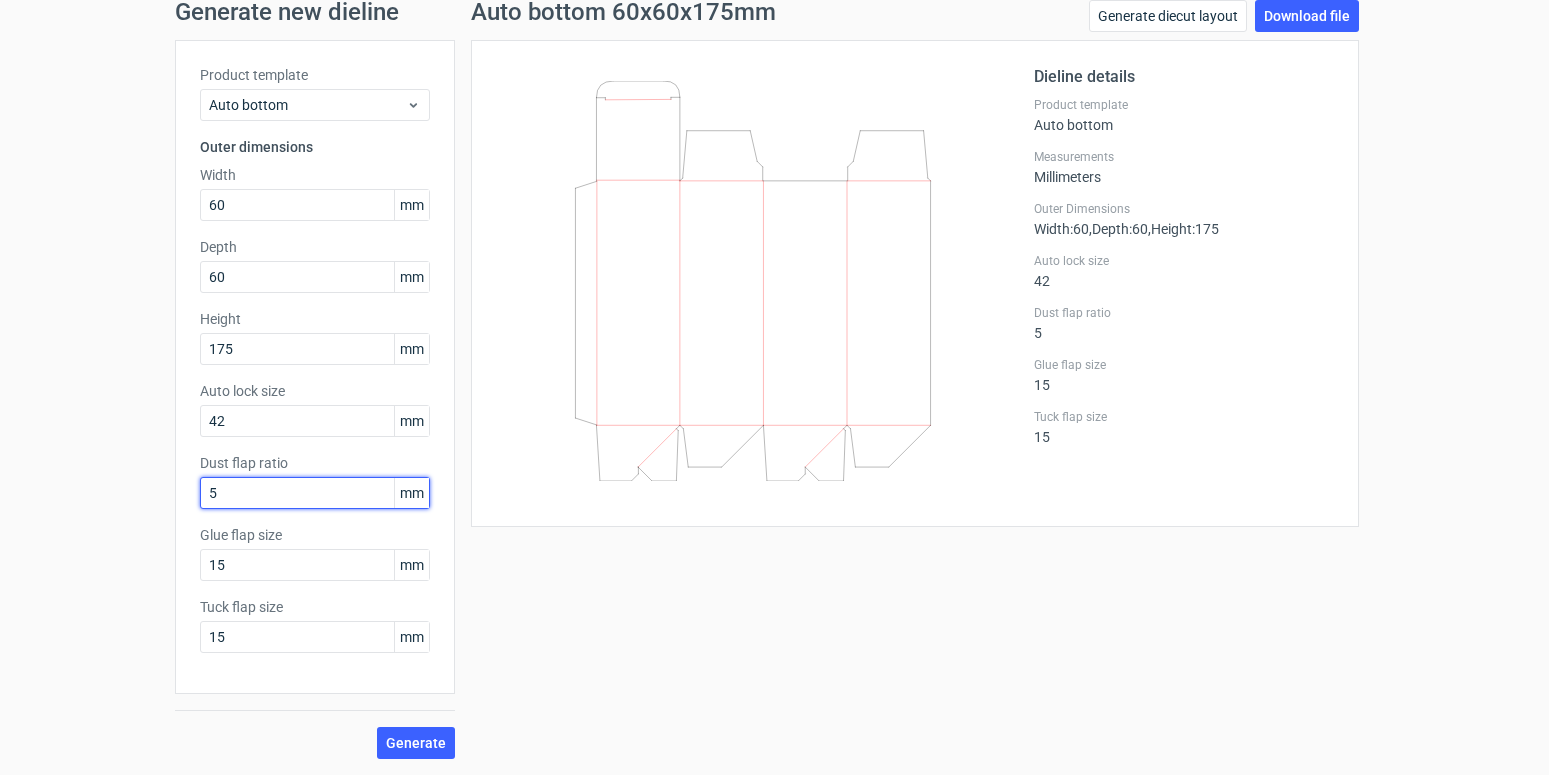 drag, startPoint x: 223, startPoint y: 495, endPoint x: 161, endPoint y: 488, distance: 62.39391 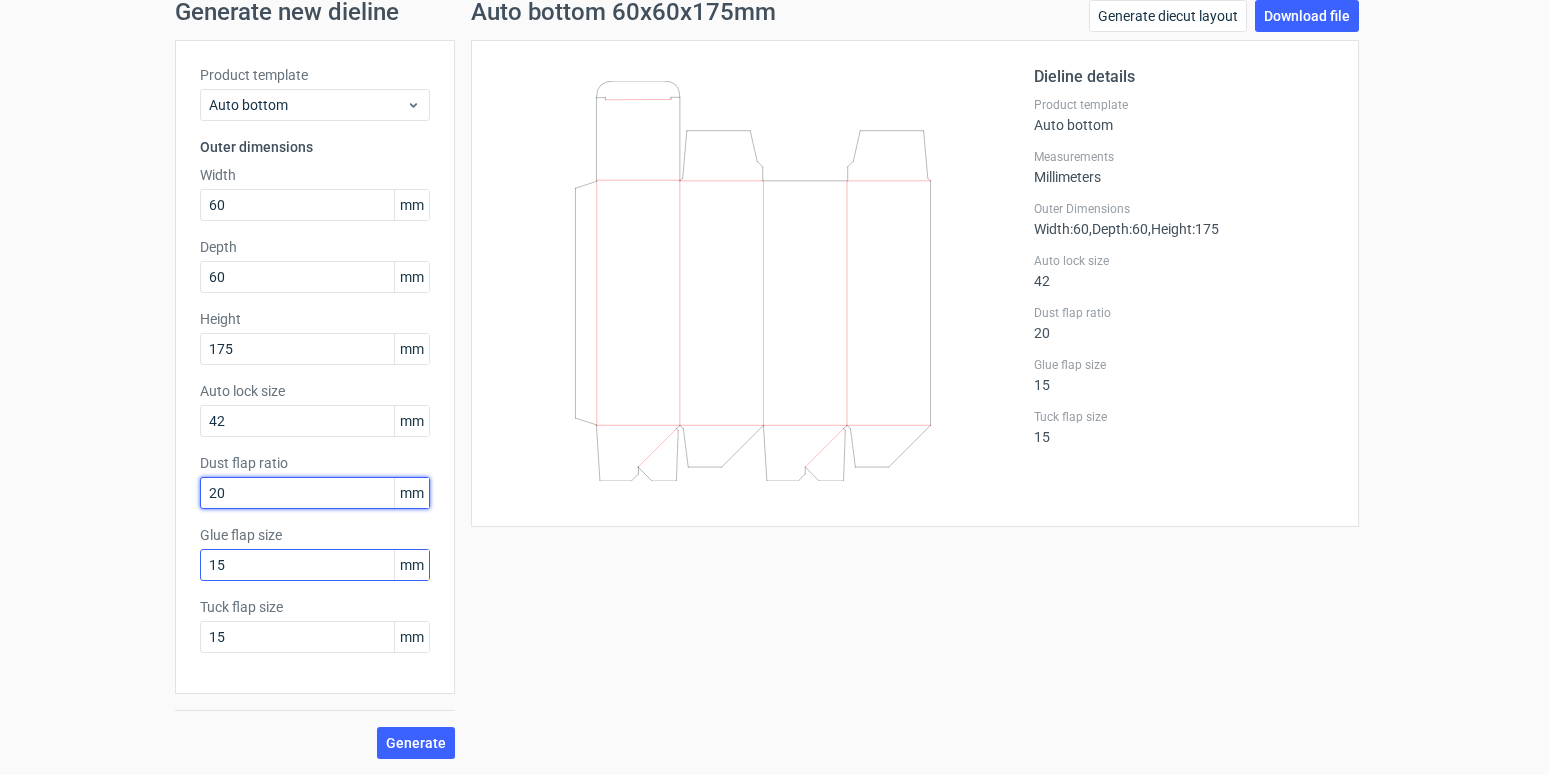 drag, startPoint x: 239, startPoint y: 487, endPoint x: 259, endPoint y: 554, distance: 69.92139 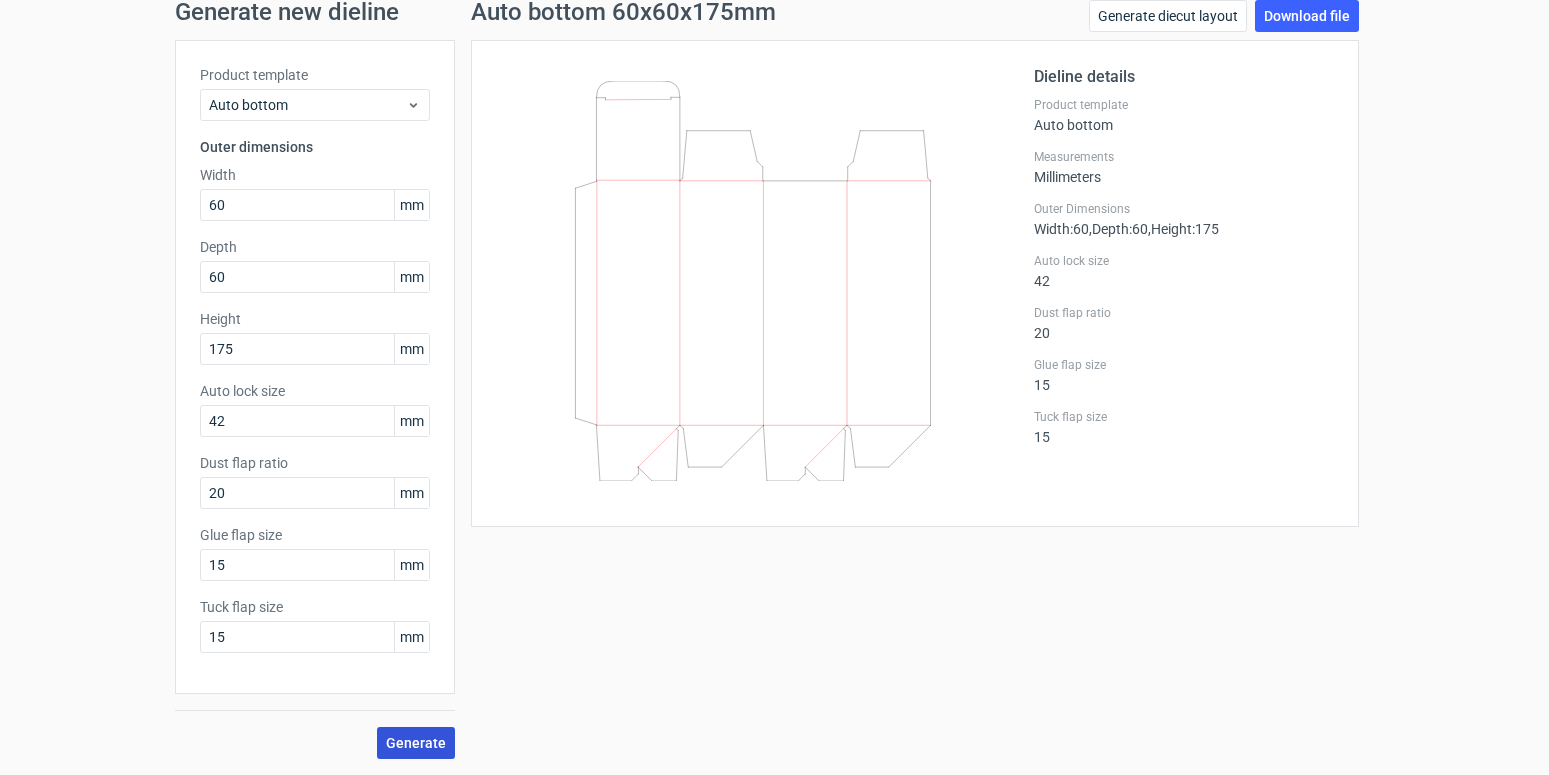click on "Generate" at bounding box center (416, 743) 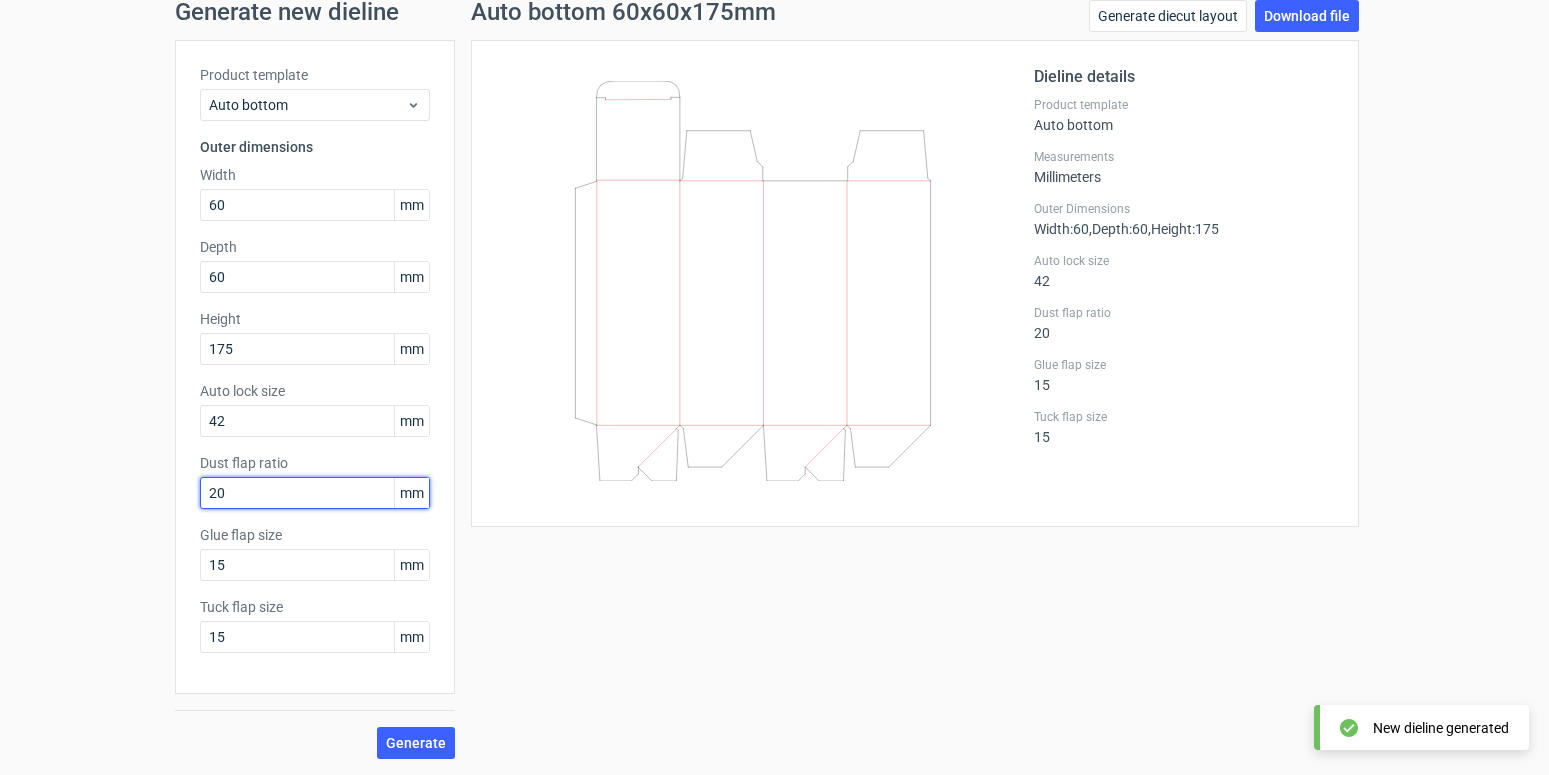 drag, startPoint x: 230, startPoint y: 496, endPoint x: 130, endPoint y: 481, distance: 101.118744 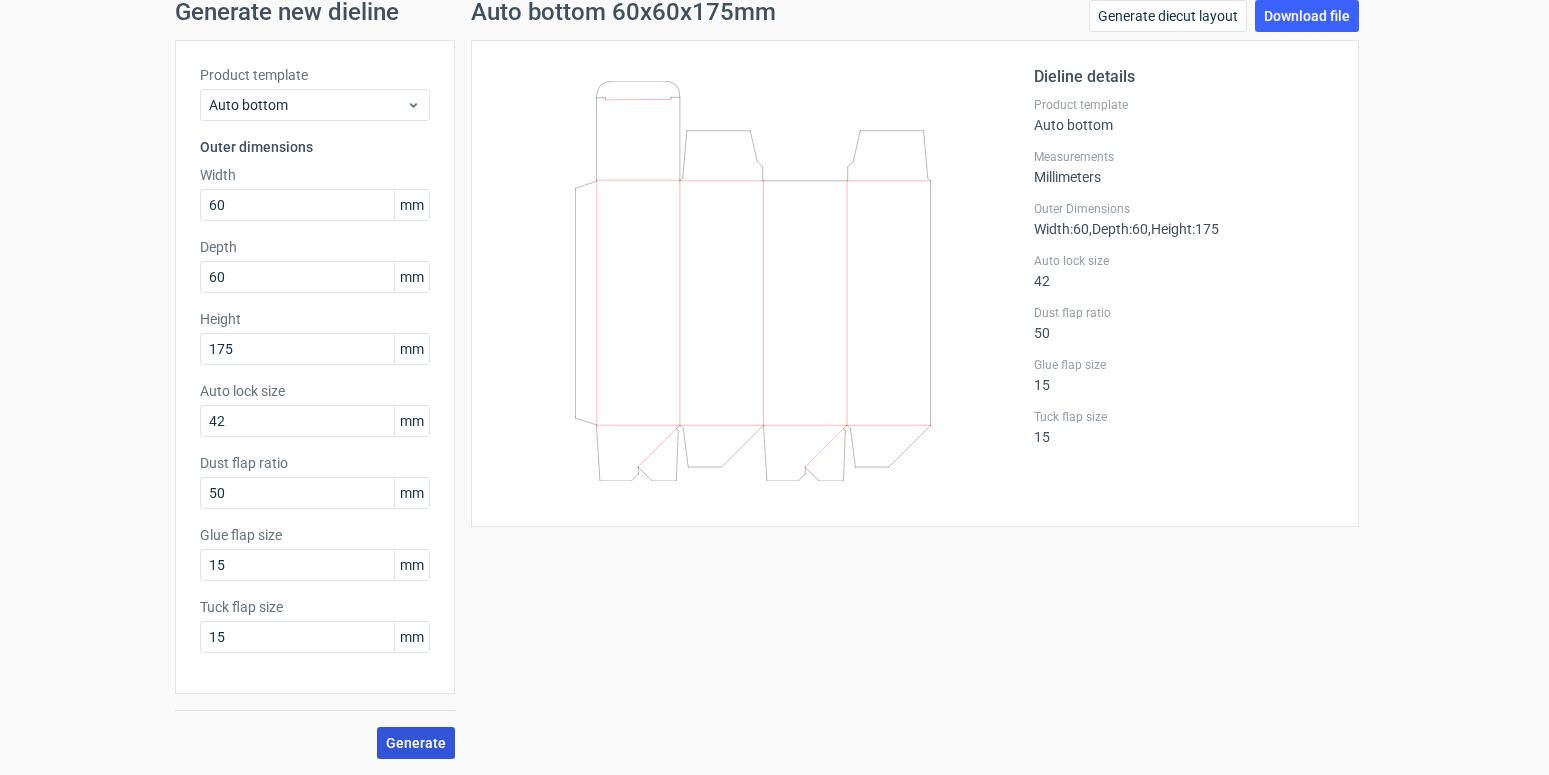 click on "Generate" at bounding box center [416, 743] 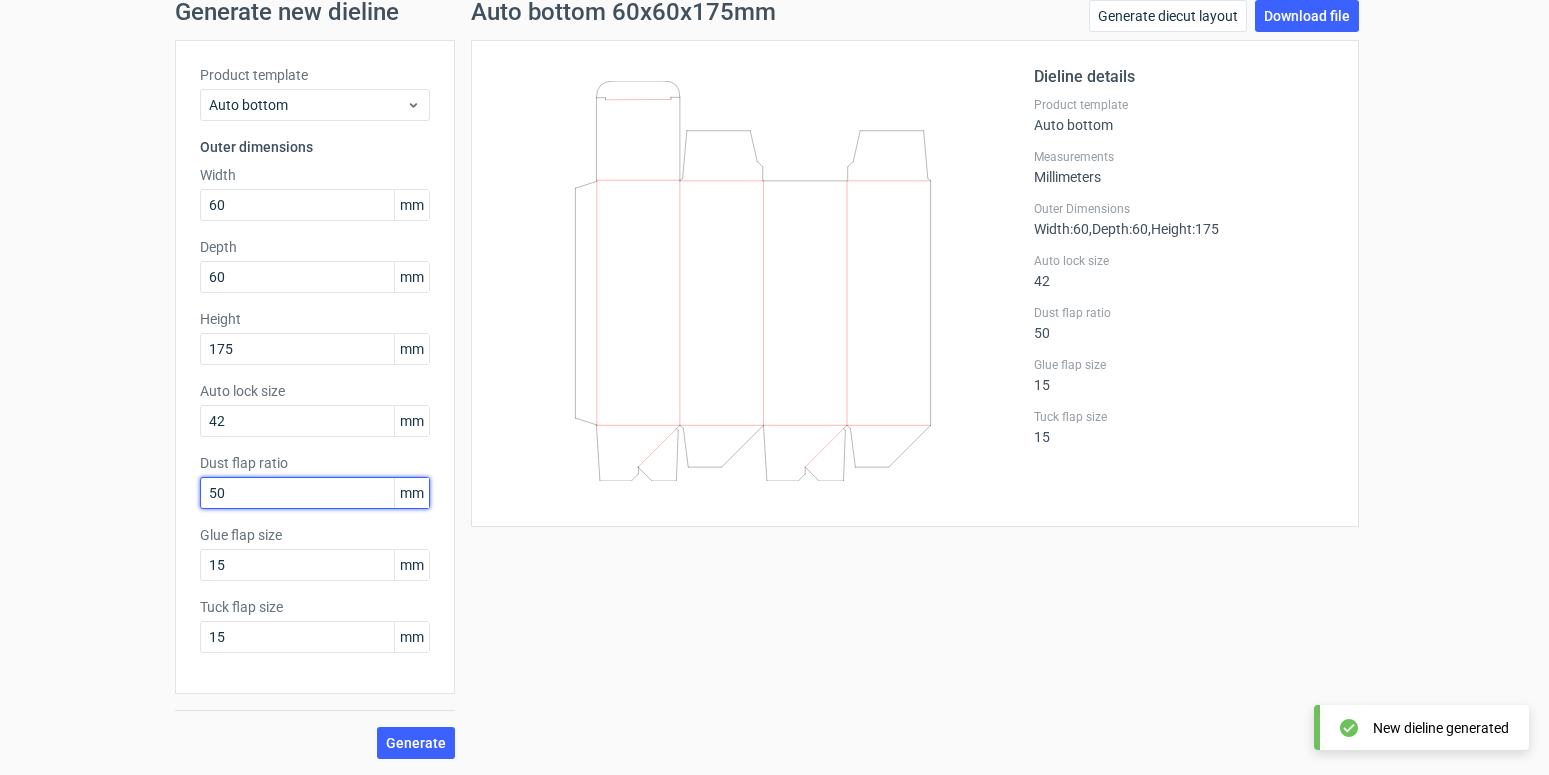 drag, startPoint x: 247, startPoint y: 494, endPoint x: -51, endPoint y: 448, distance: 301.52945 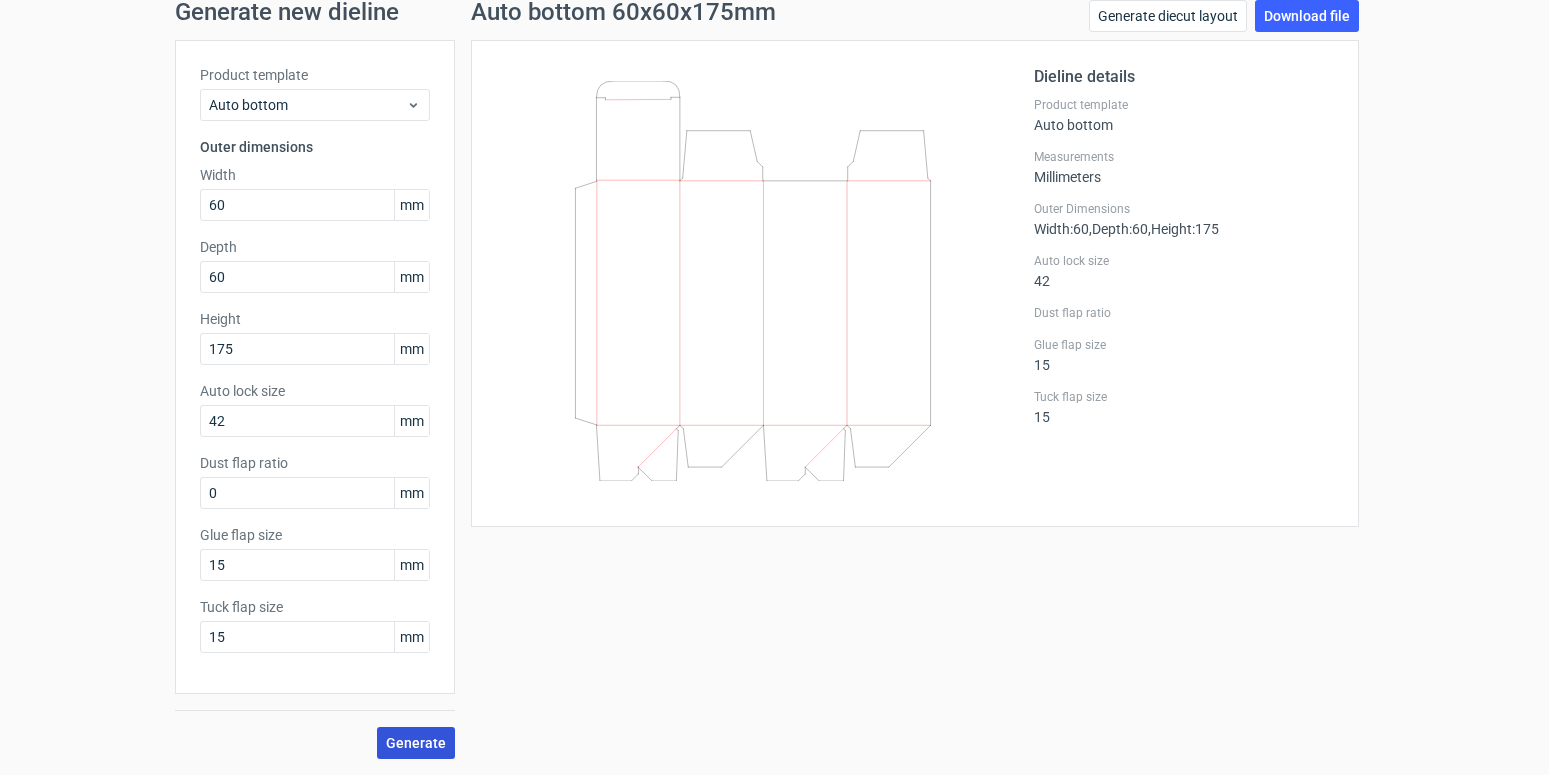 click on "Generate" at bounding box center (416, 743) 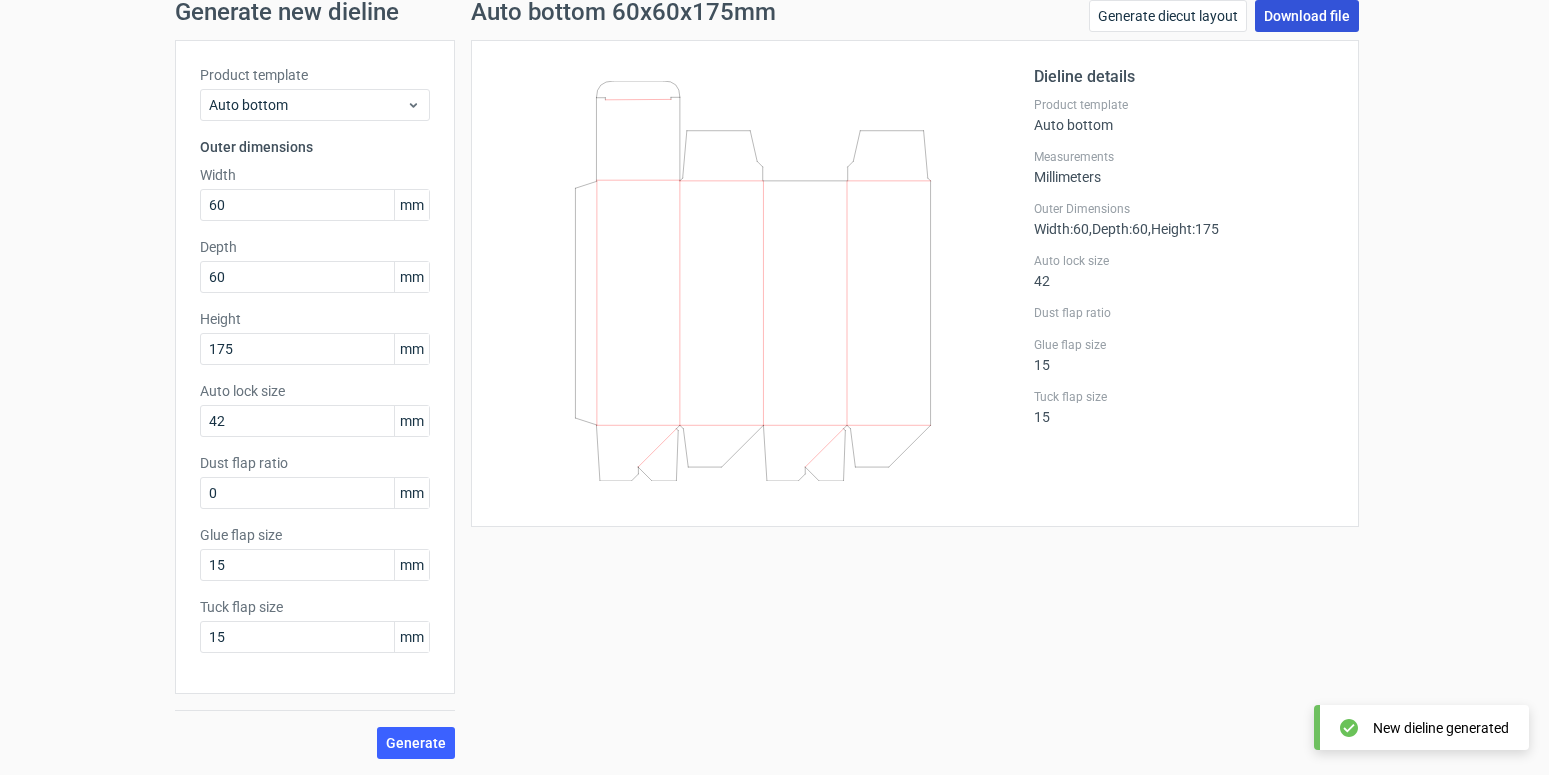 click on "Download file" at bounding box center (1307, 16) 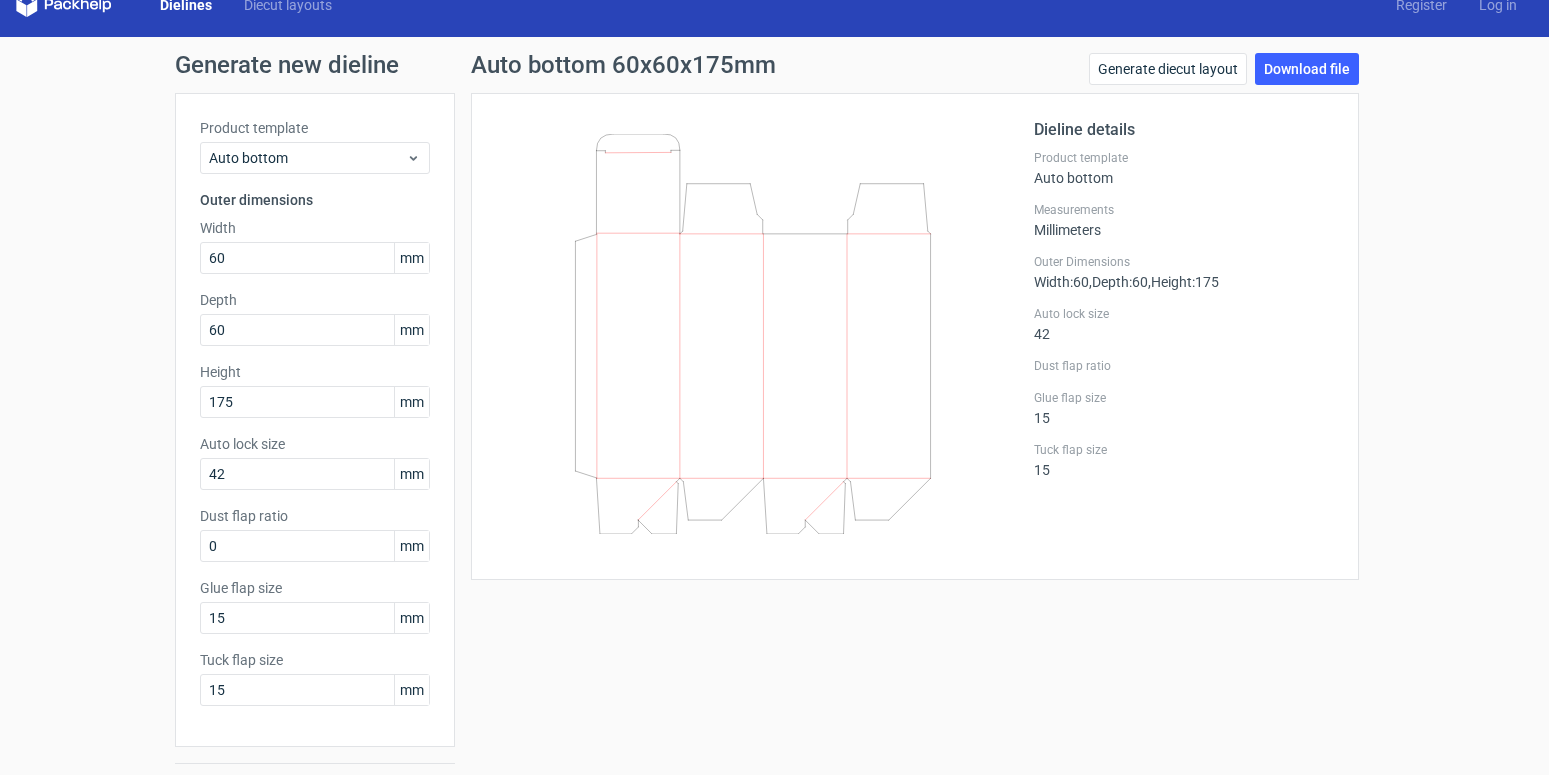 scroll, scrollTop: 0, scrollLeft: 0, axis: both 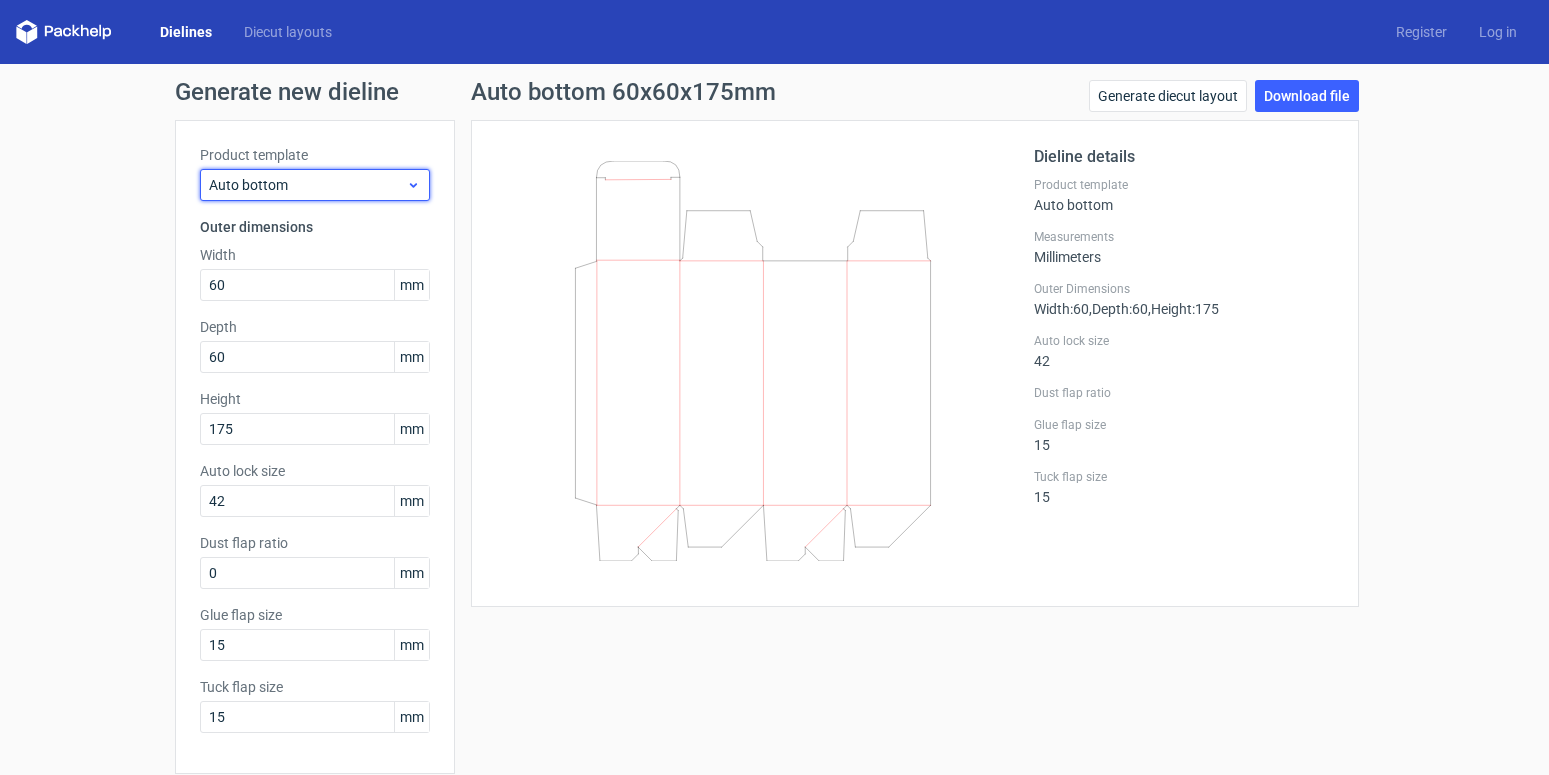 click on "Auto bottom" at bounding box center (307, 185) 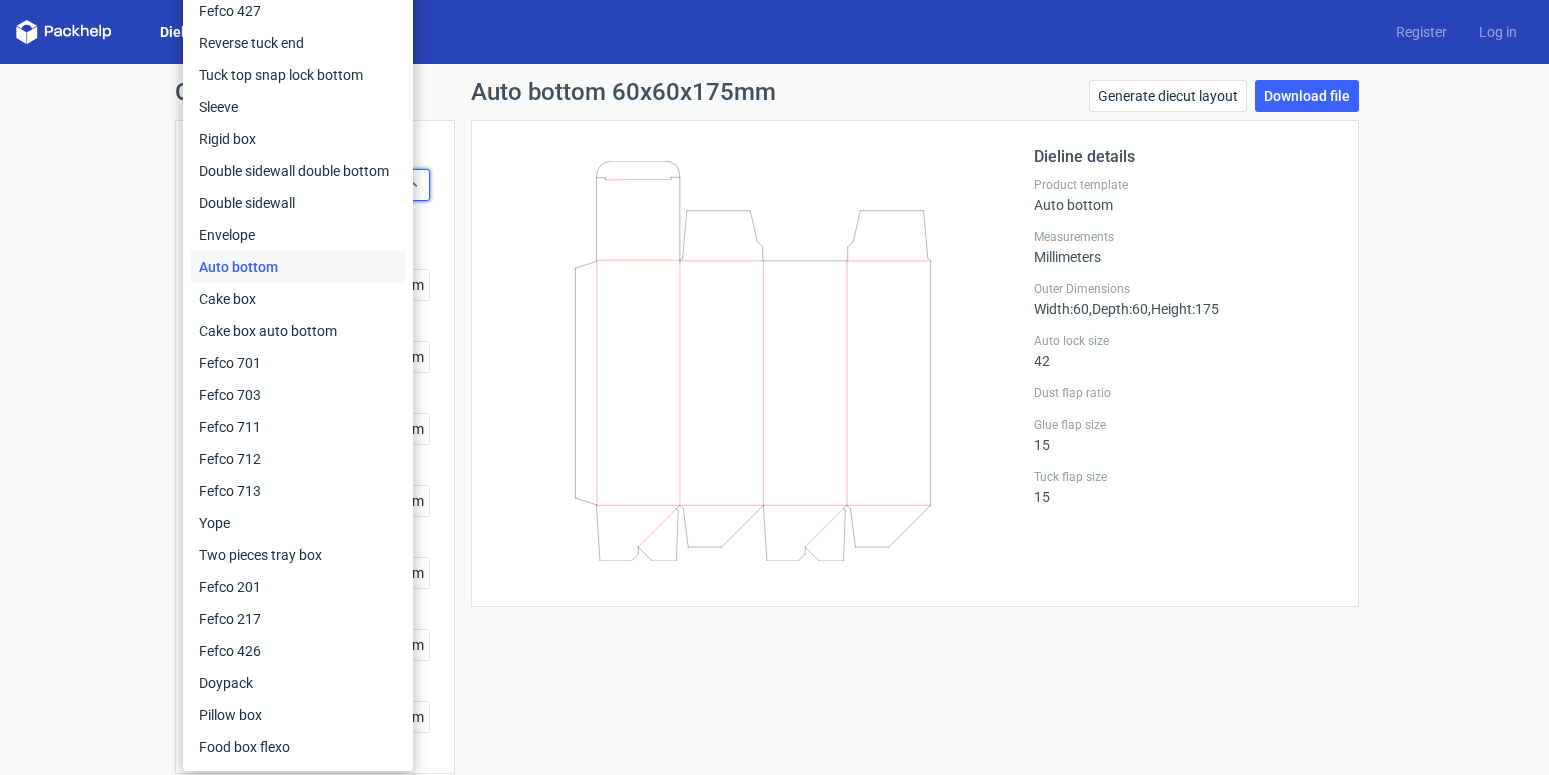 click on "Auto bottom" at bounding box center [298, 267] 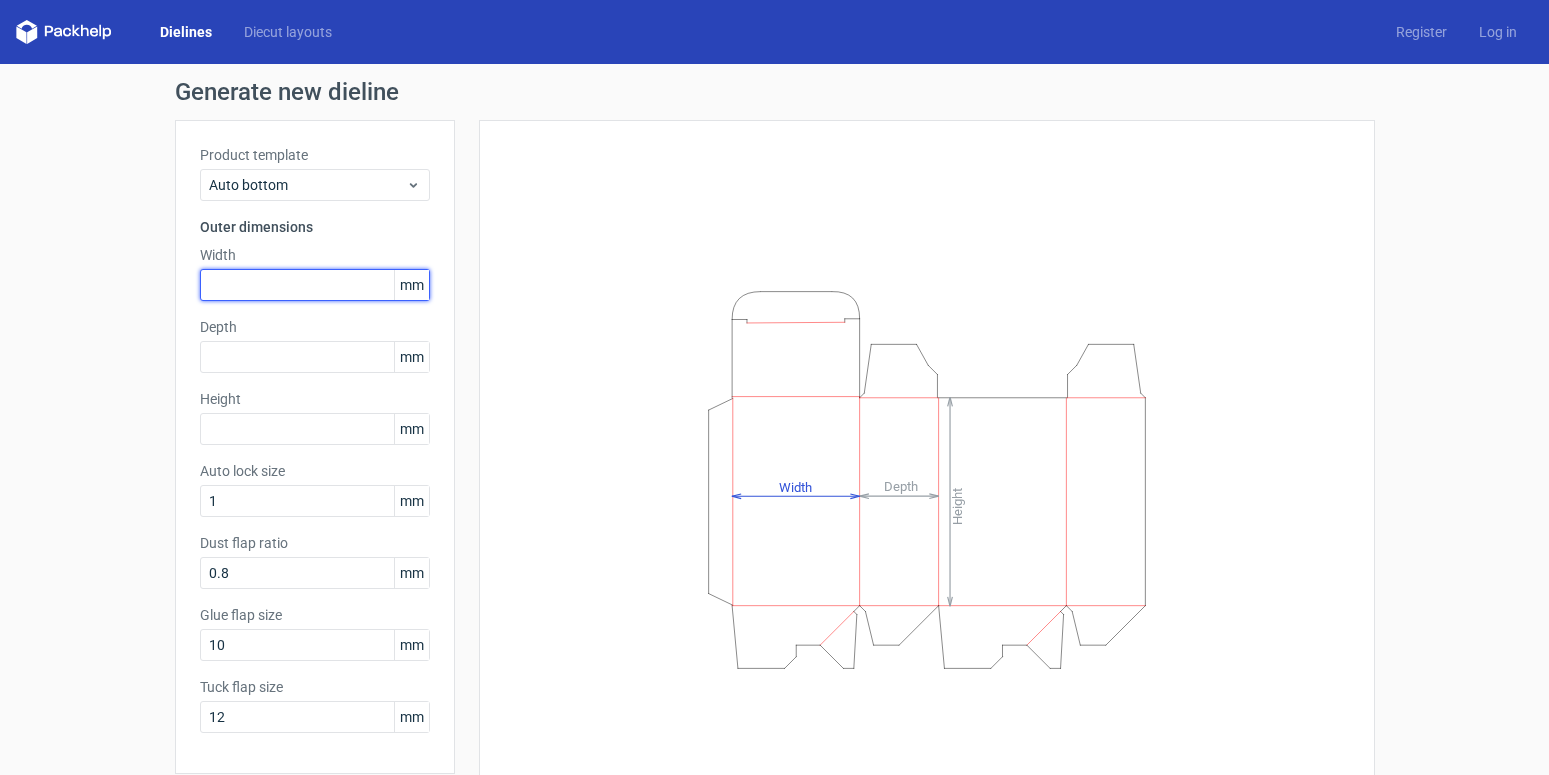 click at bounding box center (315, 285) 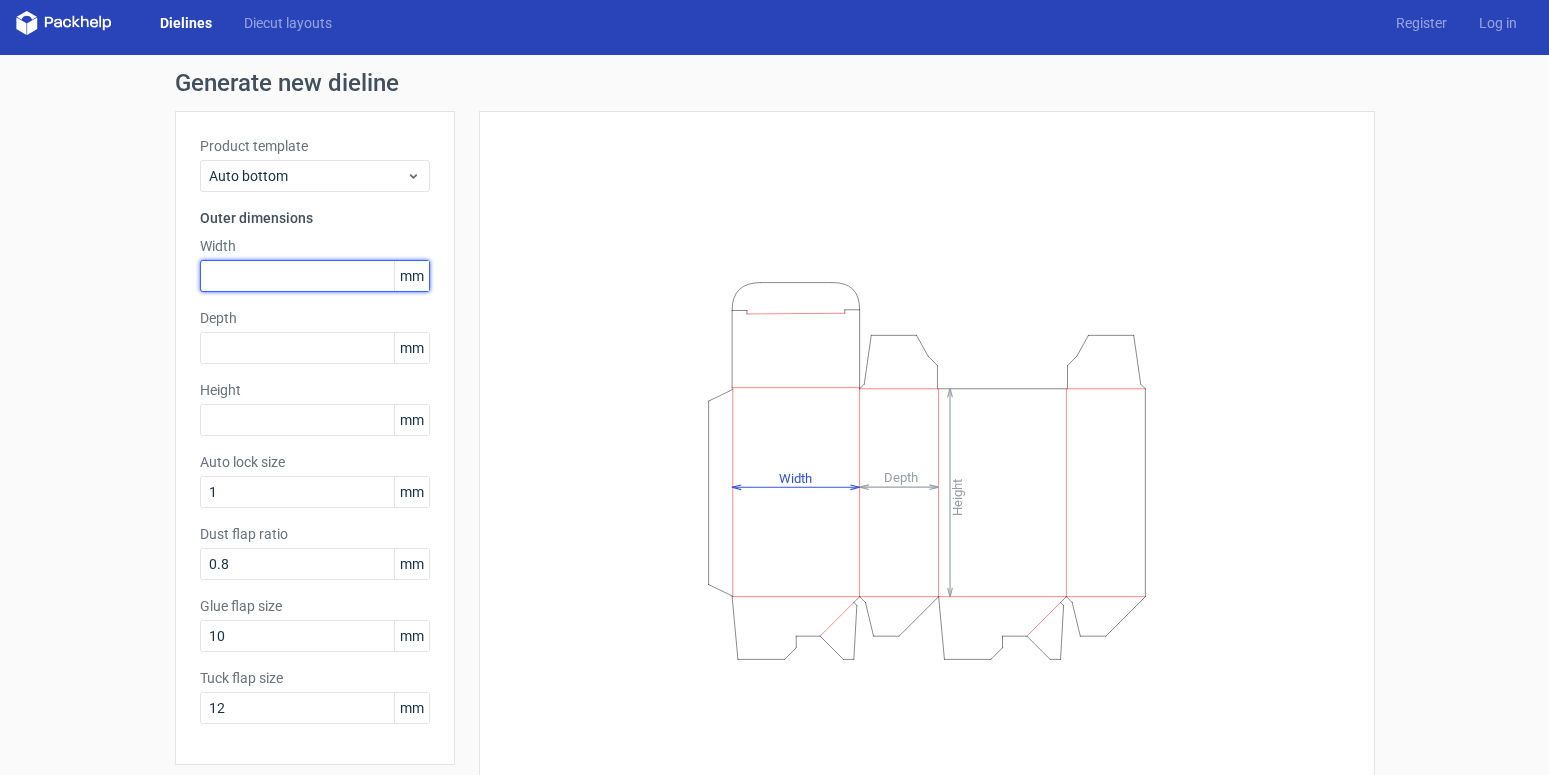 scroll, scrollTop: 0, scrollLeft: 0, axis: both 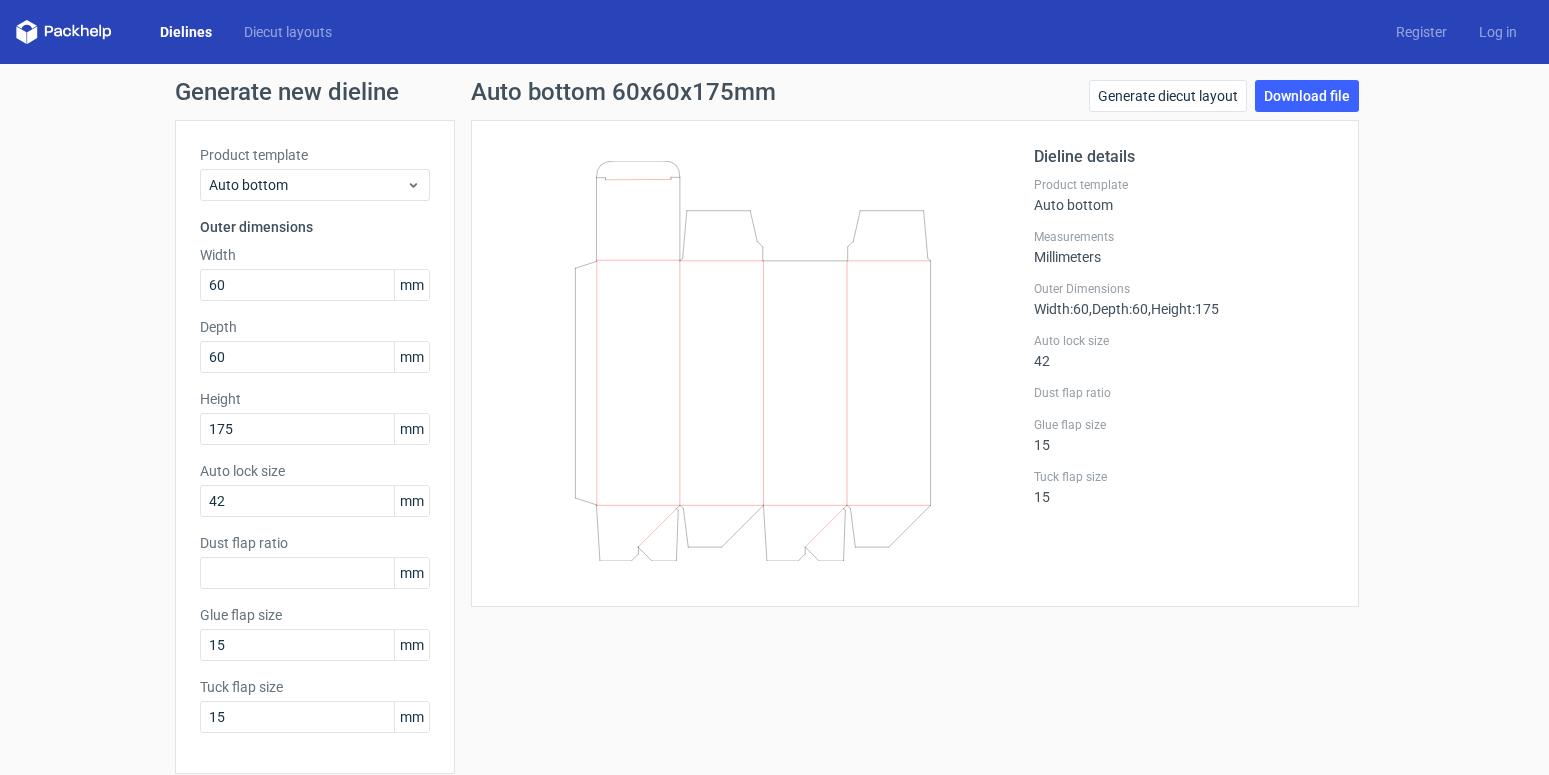 click on "Generate new dieline Product template Auto bottom Outer dimensions Width 60 mm Depth 60 mm Height 175 mm Auto lock size 42 mm Dust flap ratio mm Glue flap size 15 [PERSON_NAME] flap size 15 mm Generate Auto bottom 60x60x175mm Generate diecut layout Download file
Dieline details Product template Auto bottom Measurements Millimeters Outer Dimensions Width :  60 ,  Depth :  60 ,  Height :  175 Auto lock size 42 Dust flap ratio Glue flap size 15 Tuck flap size 15" at bounding box center (774, 459) 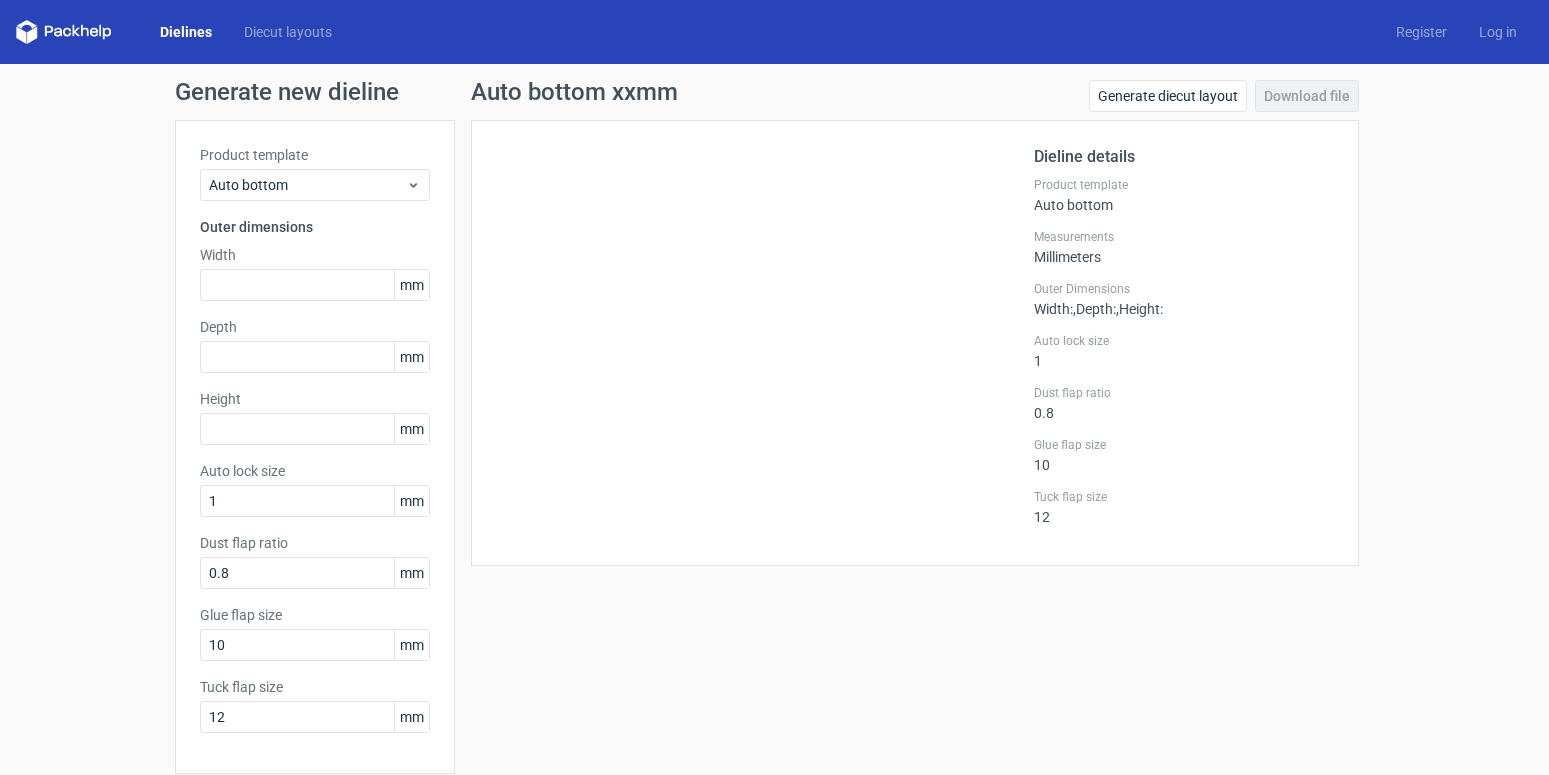scroll, scrollTop: 0, scrollLeft: 0, axis: both 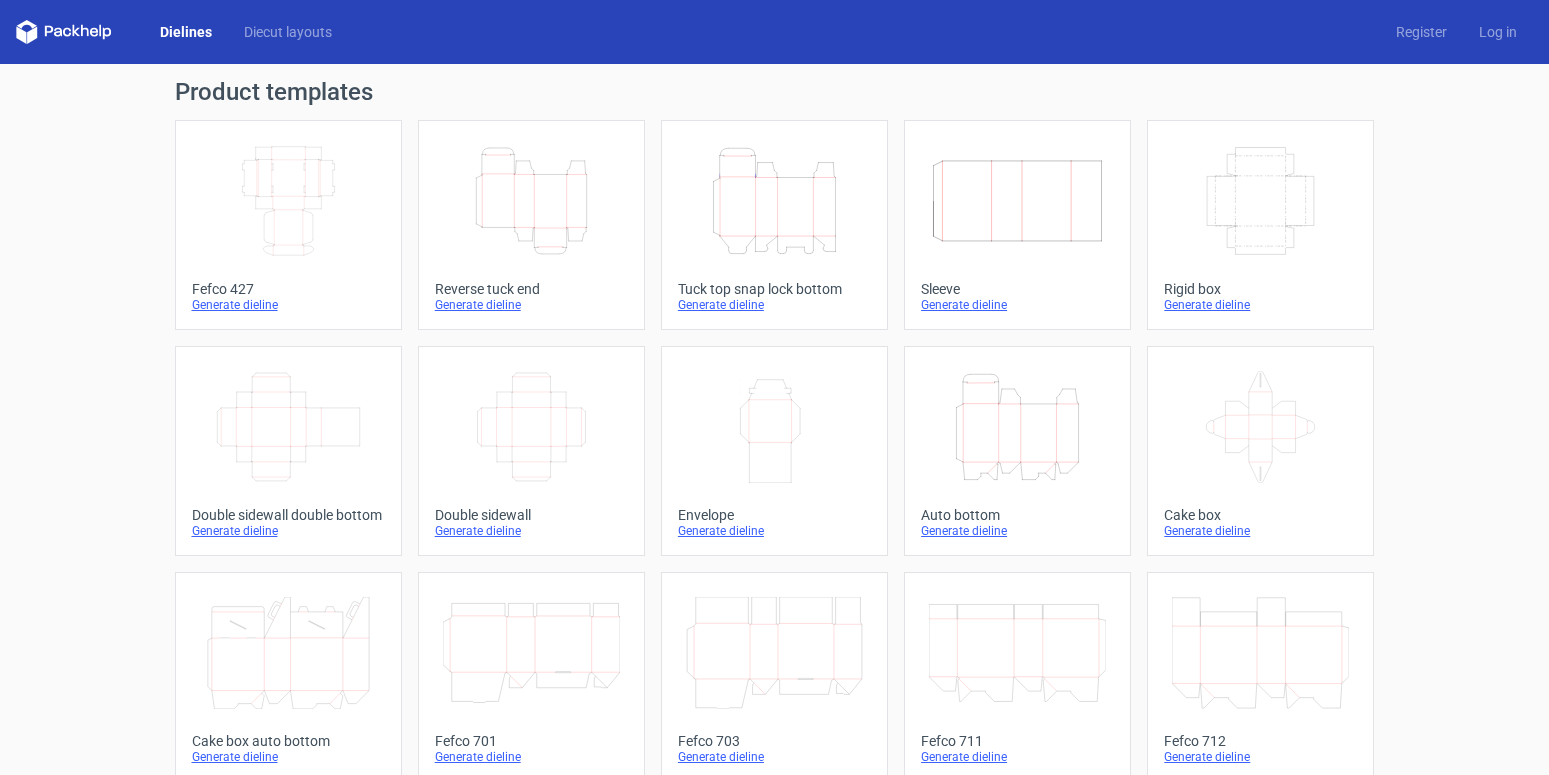click on "Width
Depth
Height" 